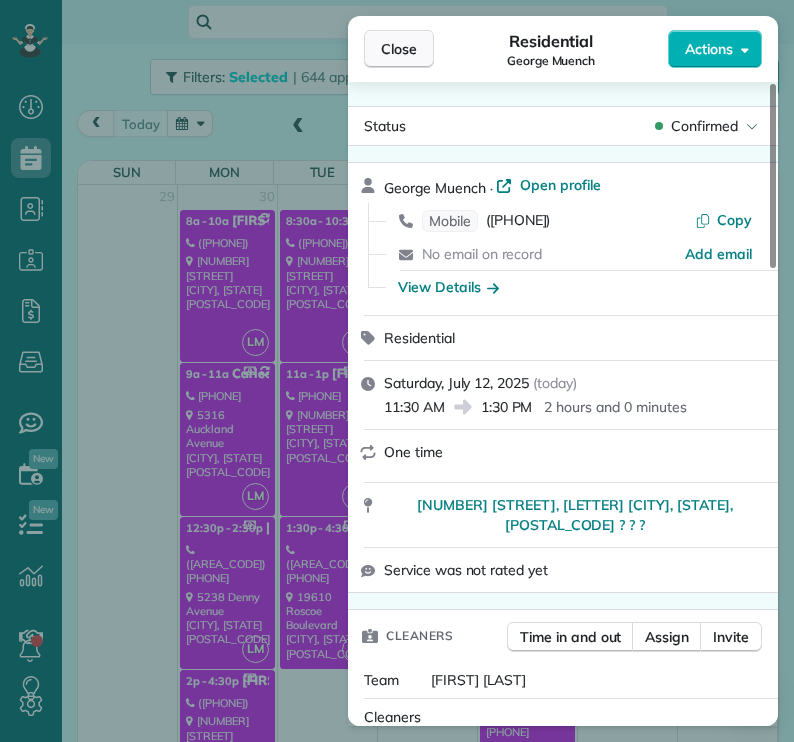 scroll, scrollTop: 0, scrollLeft: 0, axis: both 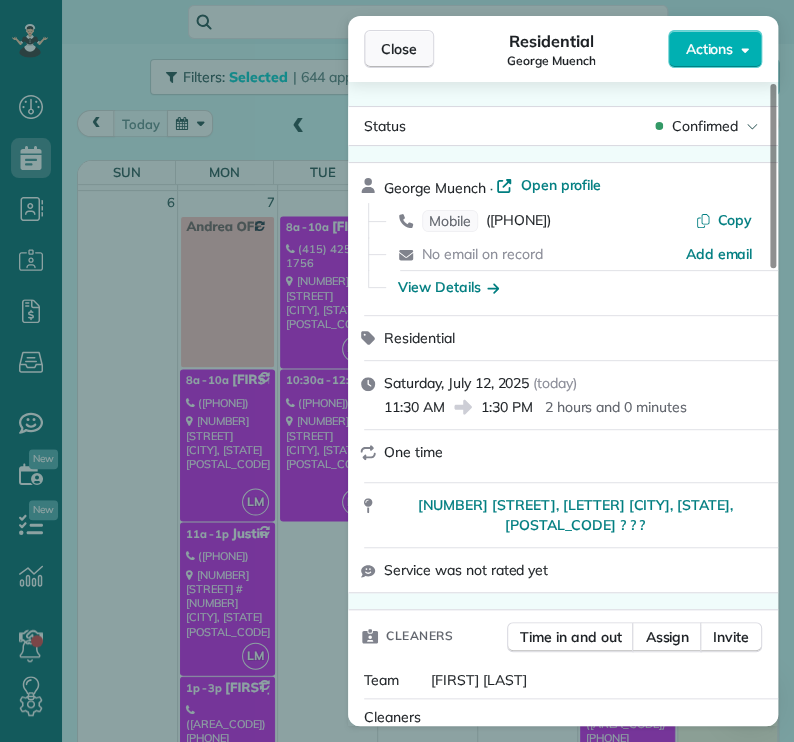 click on "Close" at bounding box center (399, 49) 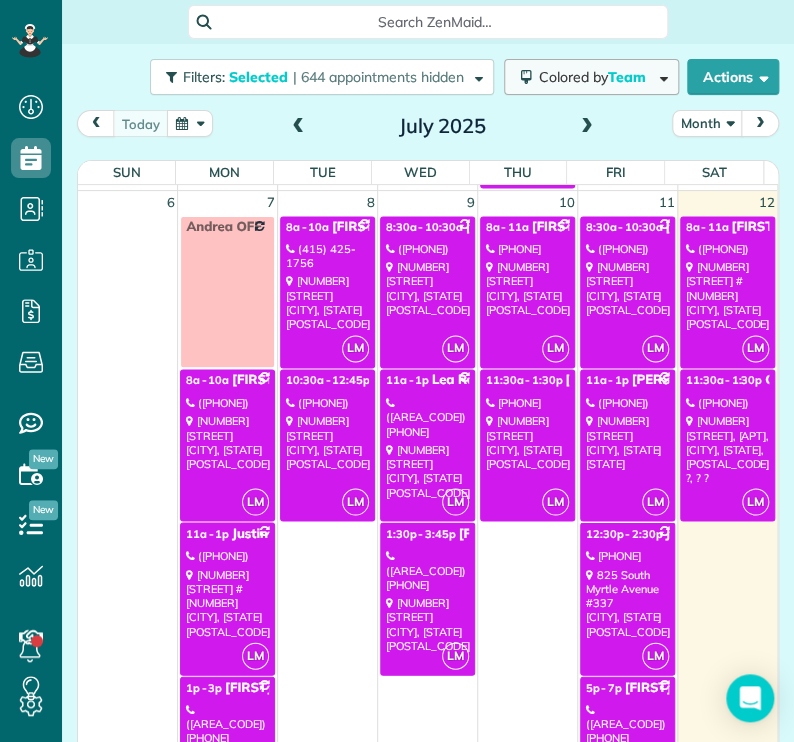 click on "Colored by  Team" at bounding box center [596, 77] 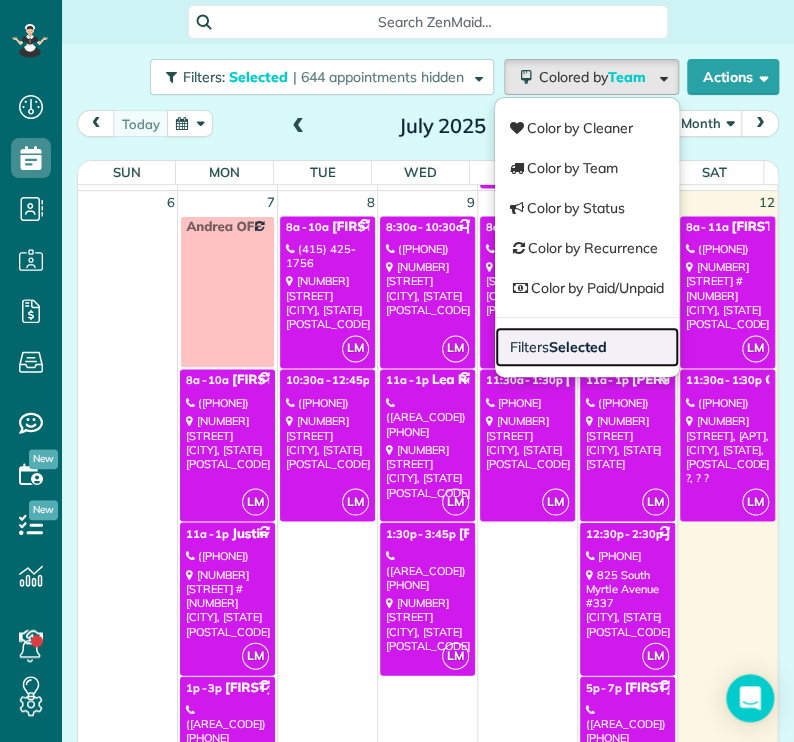 click on "Filters  Selected" at bounding box center (558, 347) 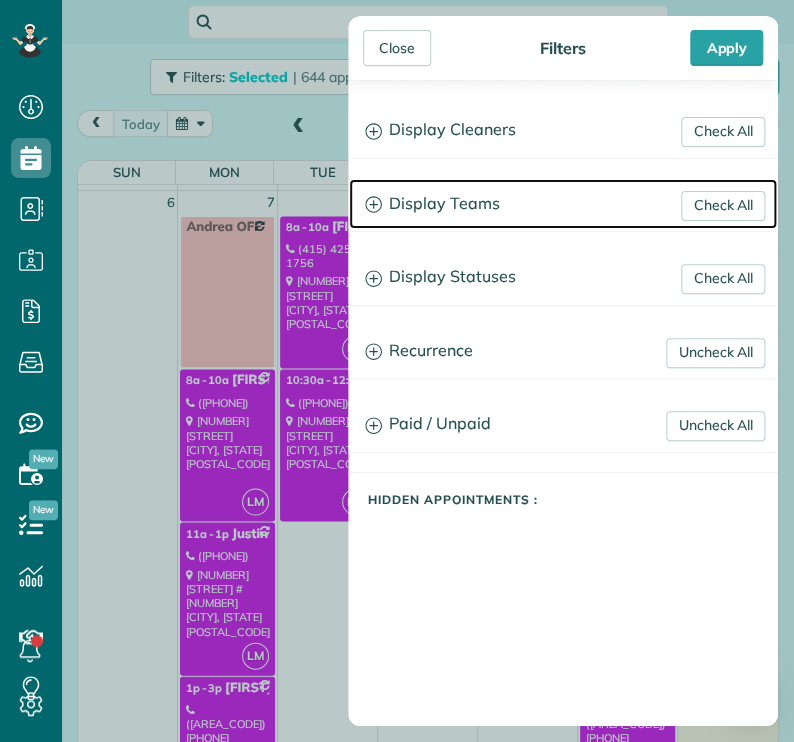 click on "Display Teams" at bounding box center [563, 204] 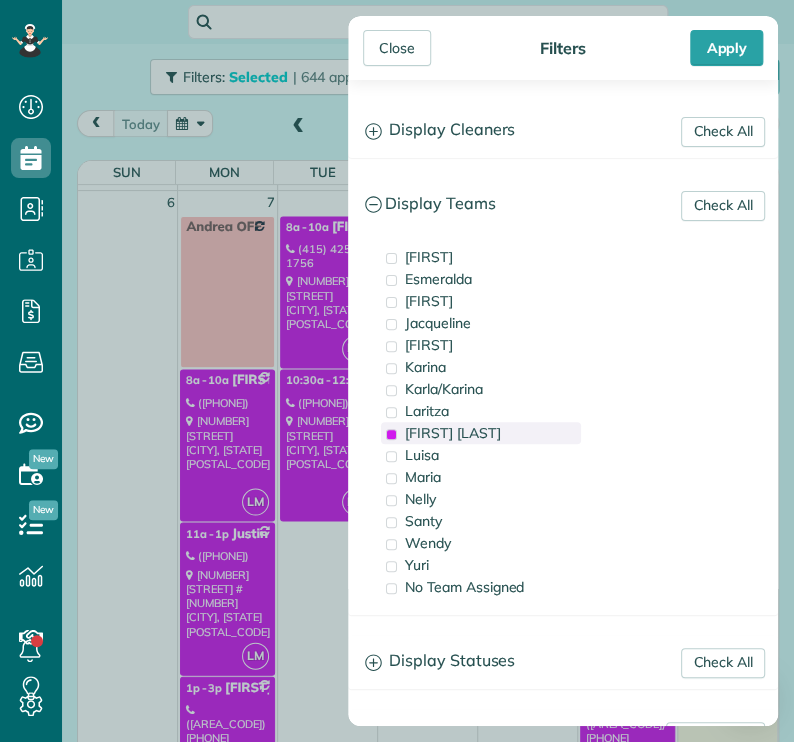 click on "[FIRST] [LAST]" at bounding box center [481, 433] 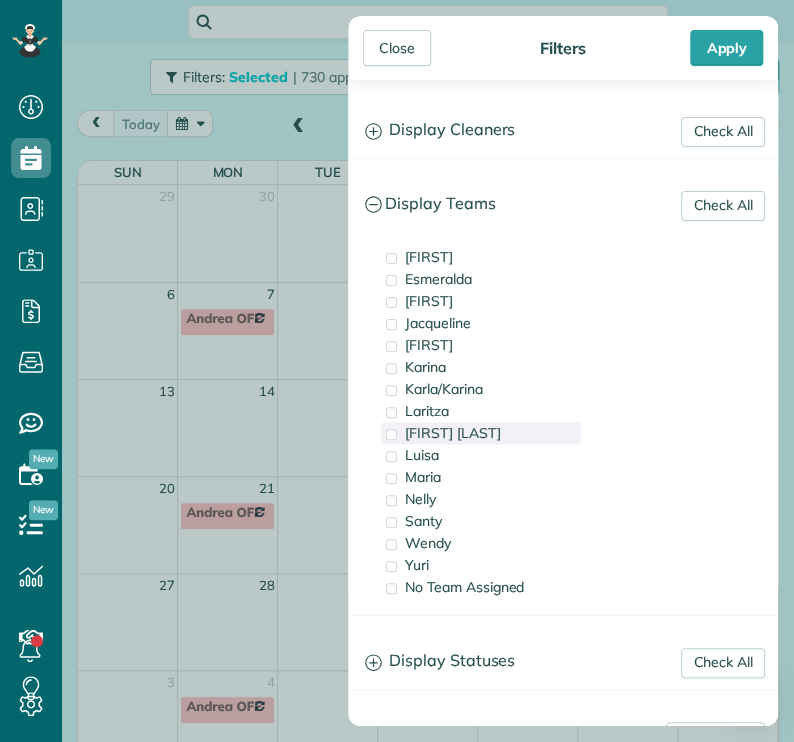 scroll, scrollTop: 0, scrollLeft: 0, axis: both 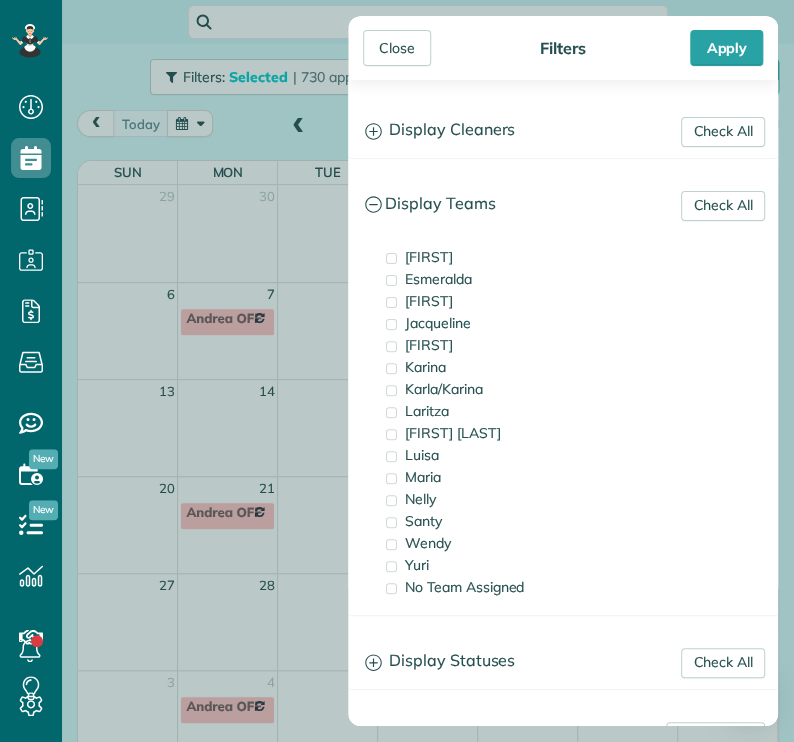 click on "Santy" at bounding box center (423, 521) 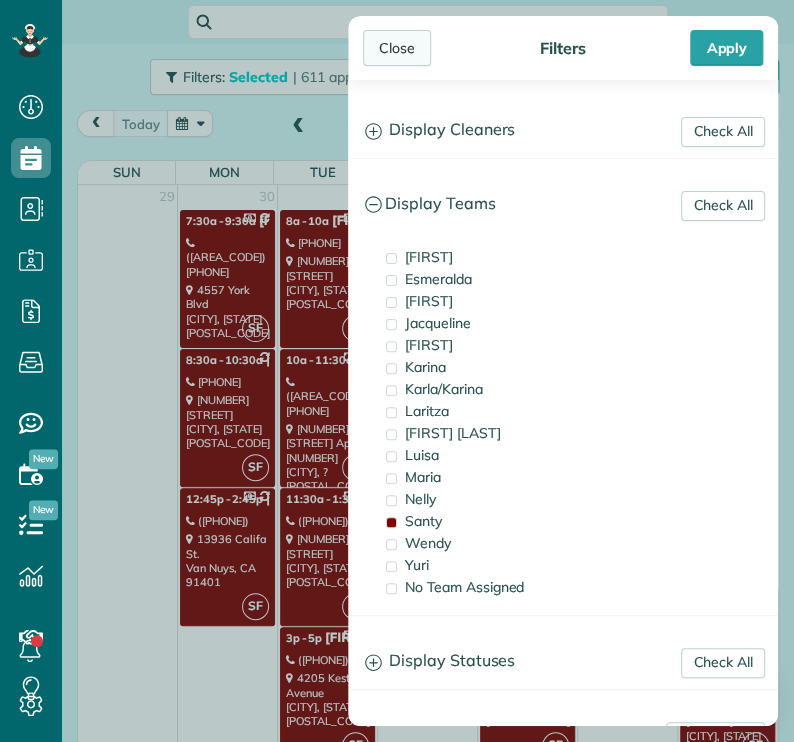 click on "Close" at bounding box center [397, 48] 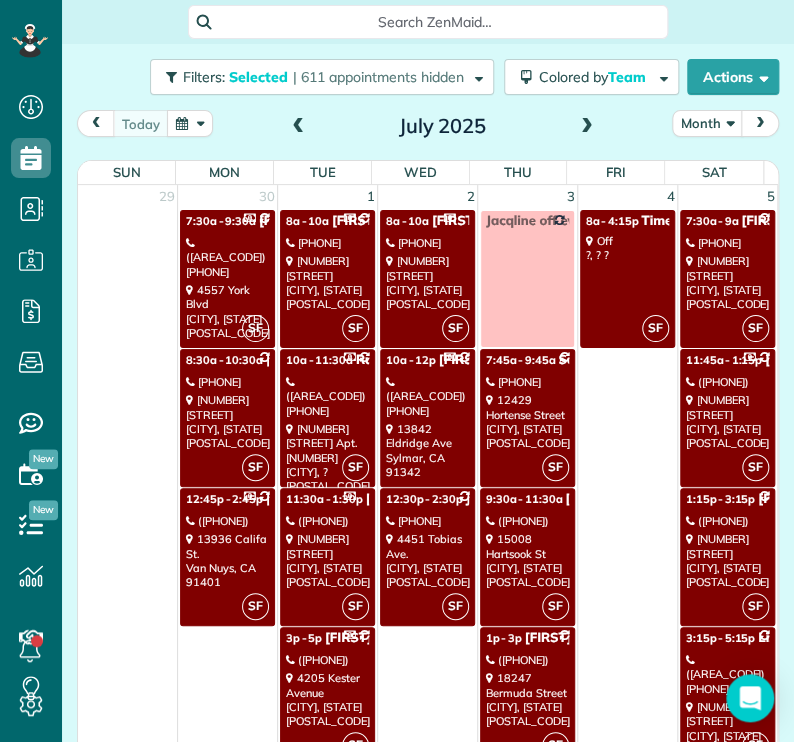click on "3110 Charing Cross Rd. Glendale, CA 91206" at bounding box center [727, 421] 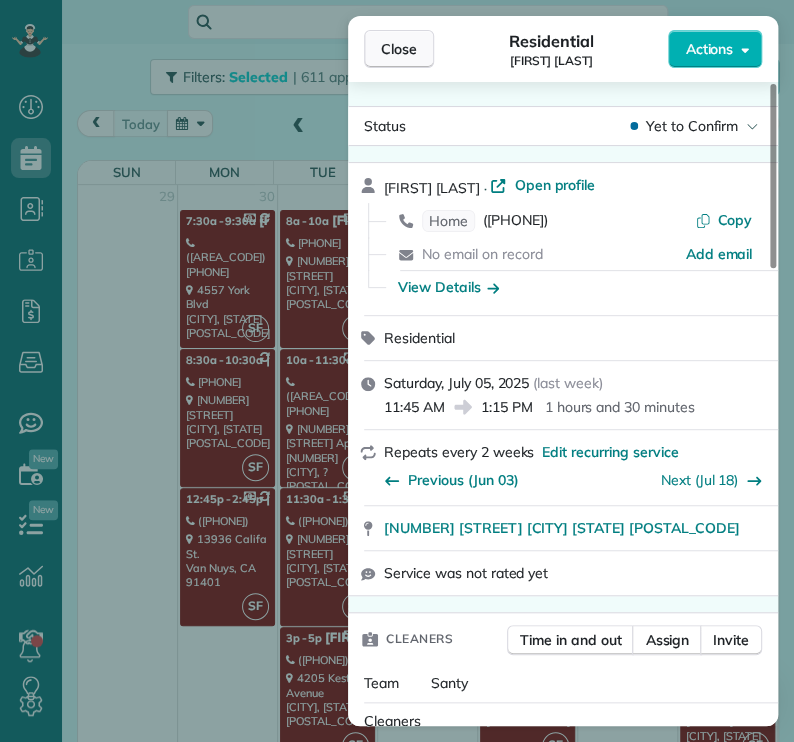 click on "Close" at bounding box center (399, 49) 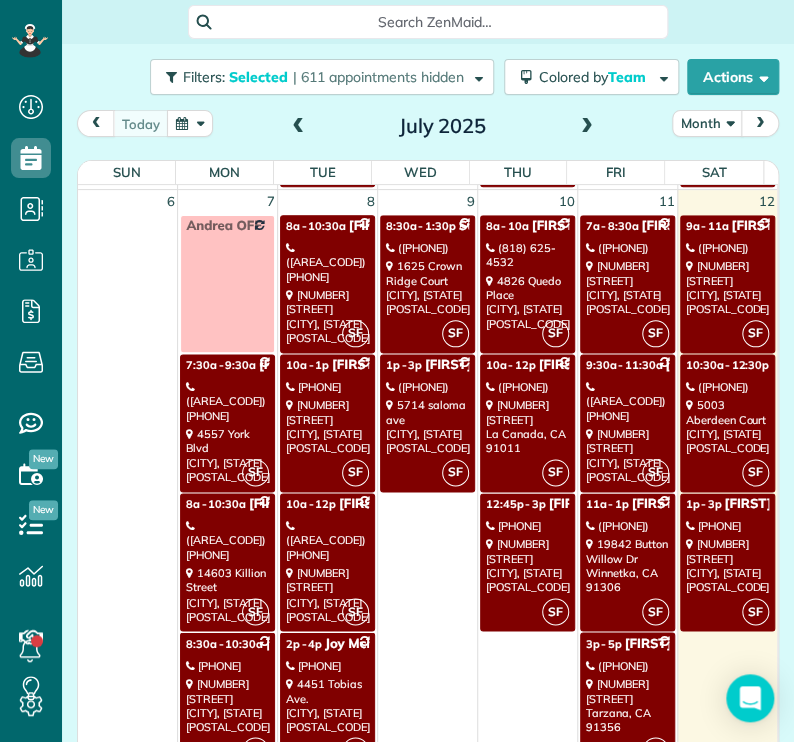 scroll, scrollTop: 592, scrollLeft: 0, axis: vertical 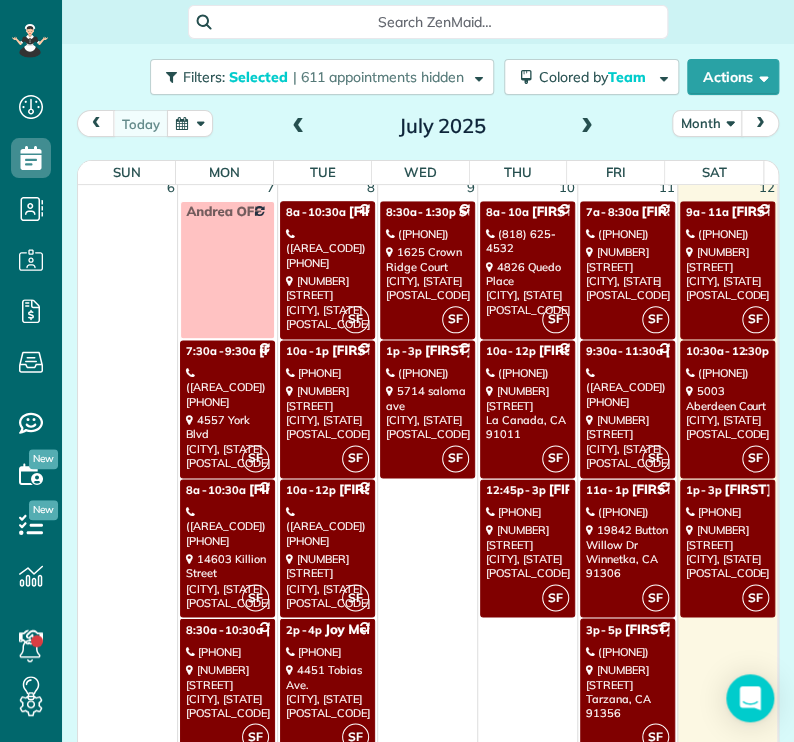 click on "[PHONE]" at bounding box center [727, 373] 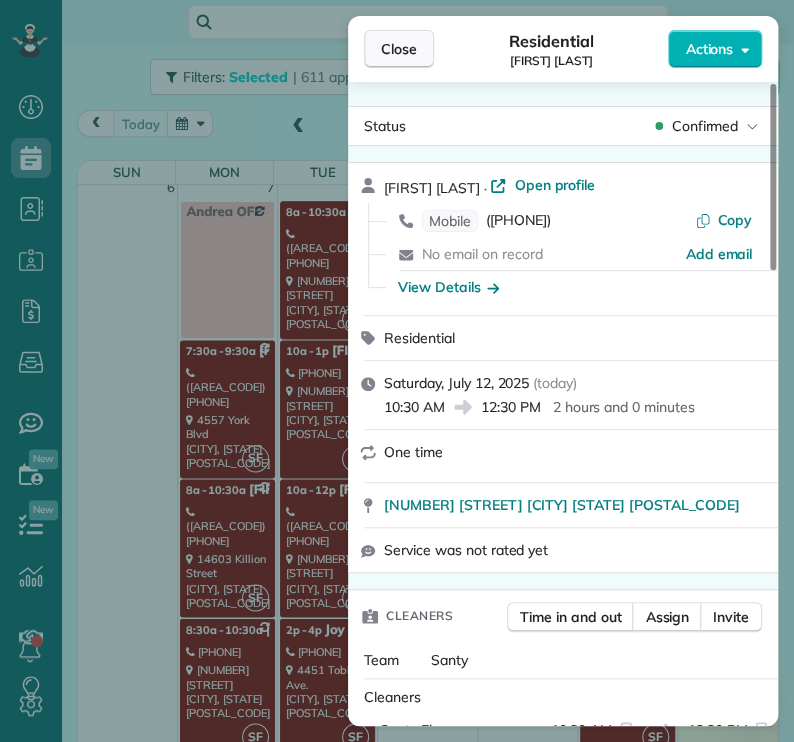 click on "Close" at bounding box center (399, 49) 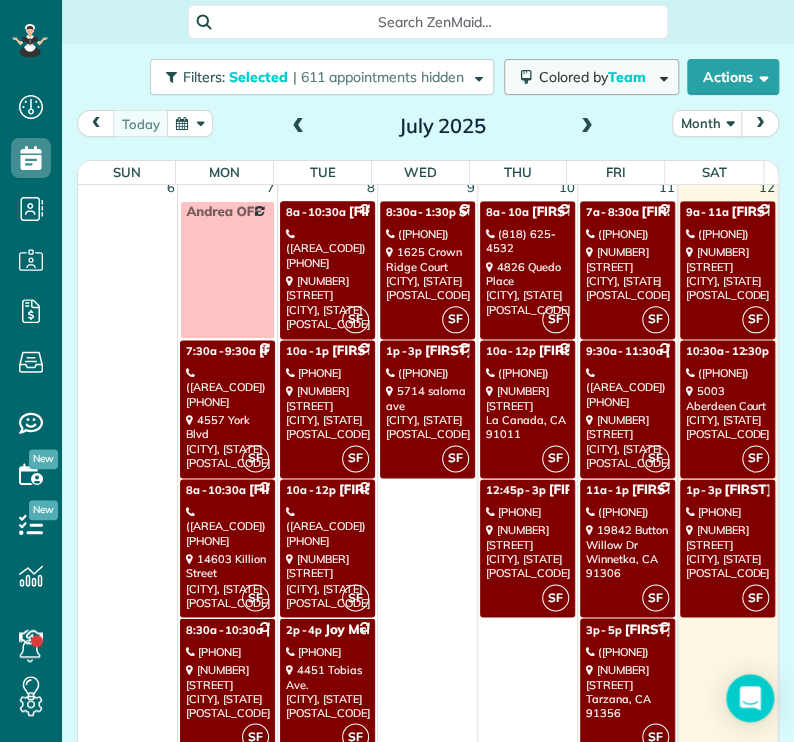 click on "Colored by  Team" at bounding box center [591, 77] 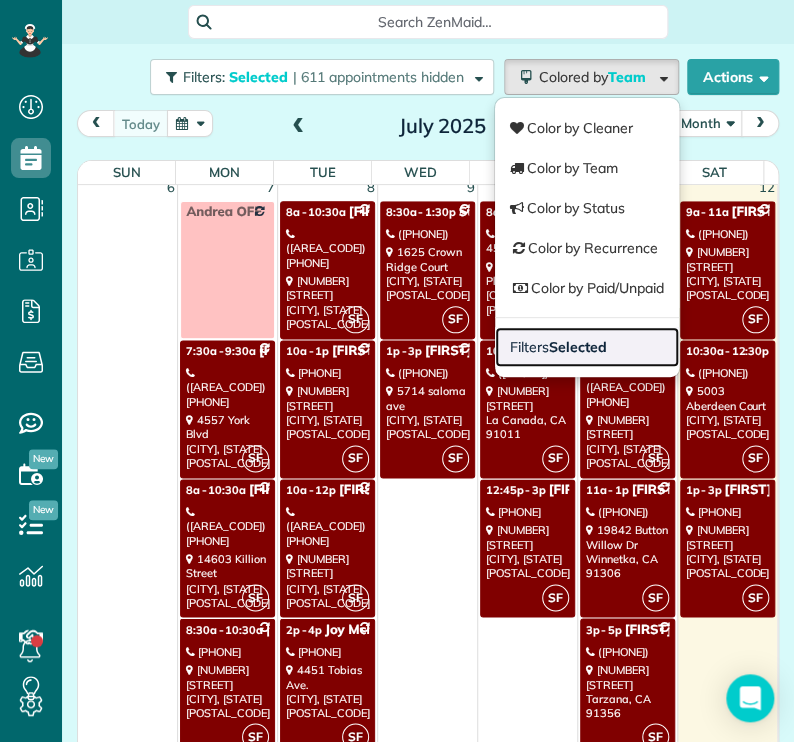 click on "Selected" at bounding box center [578, 347] 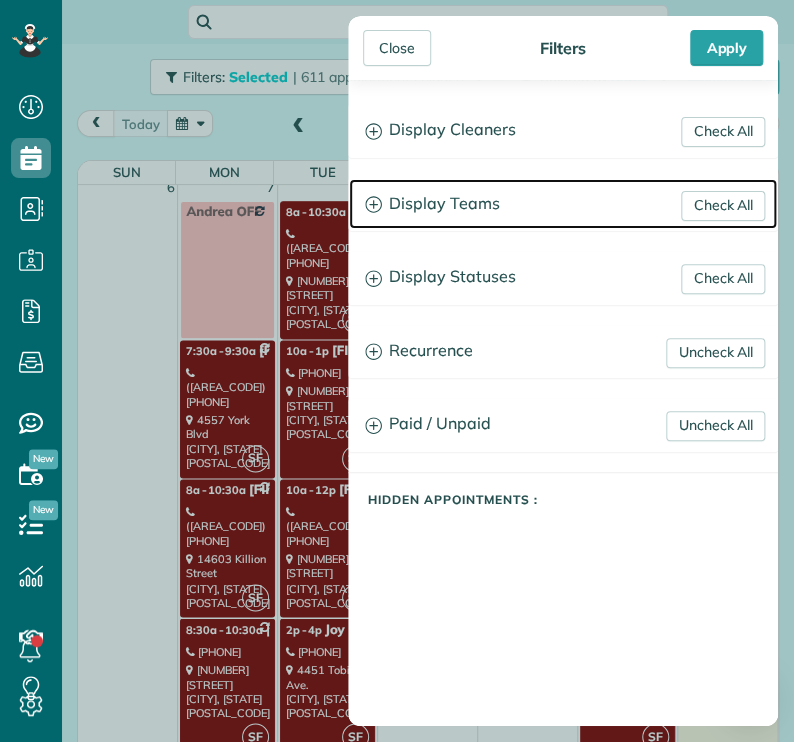 click on "Display Teams" at bounding box center (563, 204) 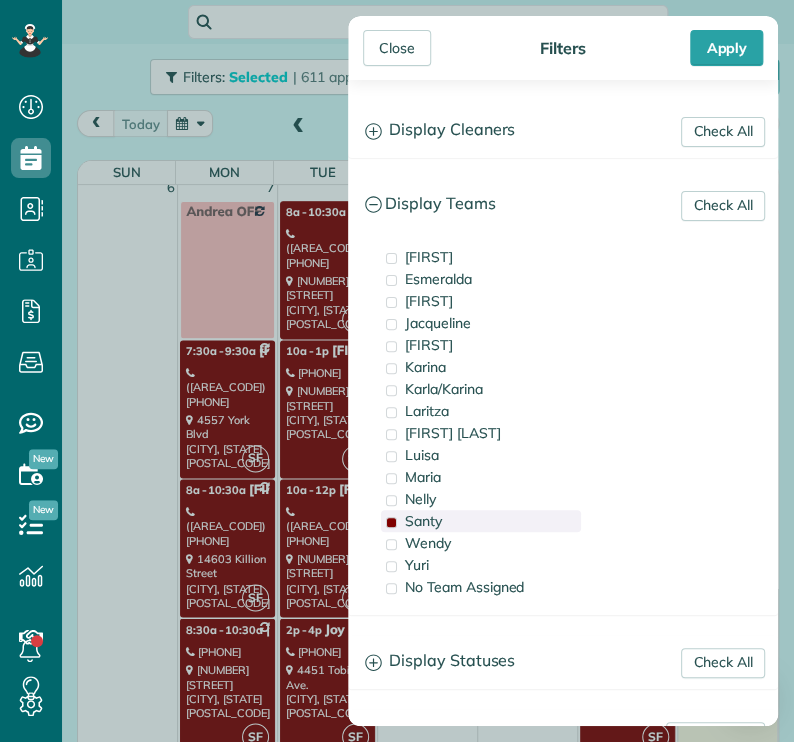 click on "Santy" at bounding box center (423, 521) 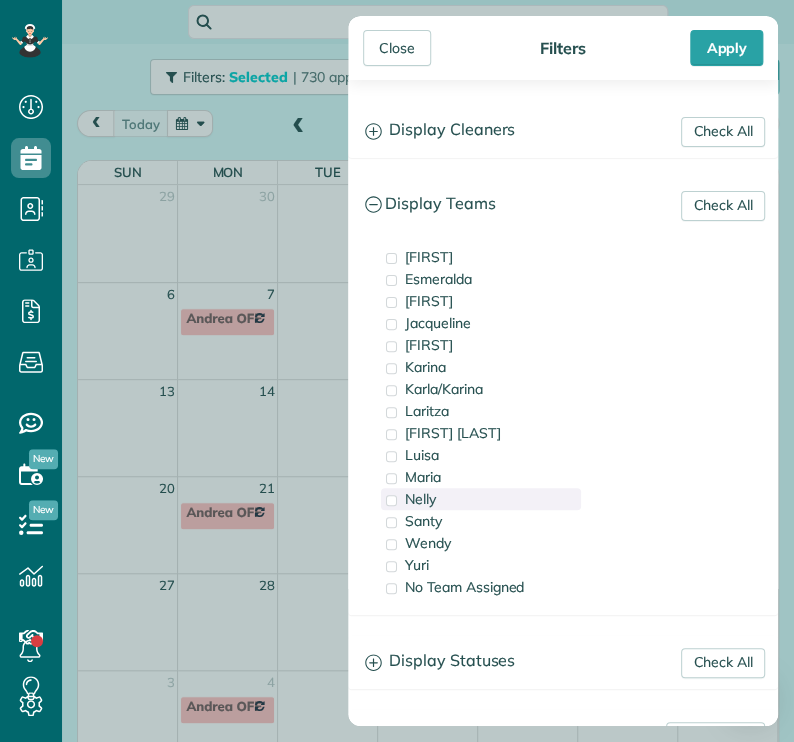 scroll, scrollTop: 0, scrollLeft: 0, axis: both 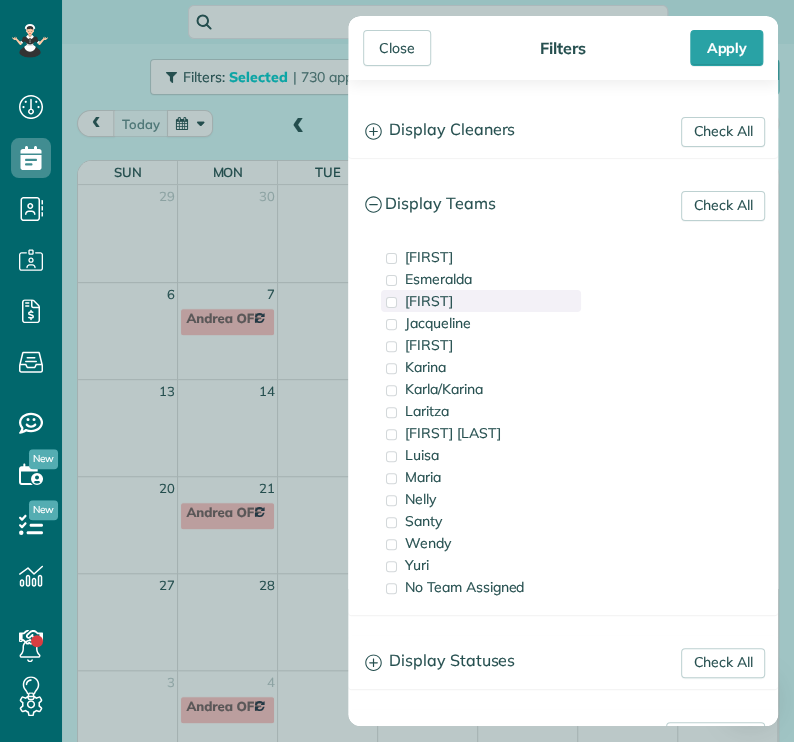 click on "[PERSON]" at bounding box center (429, 301) 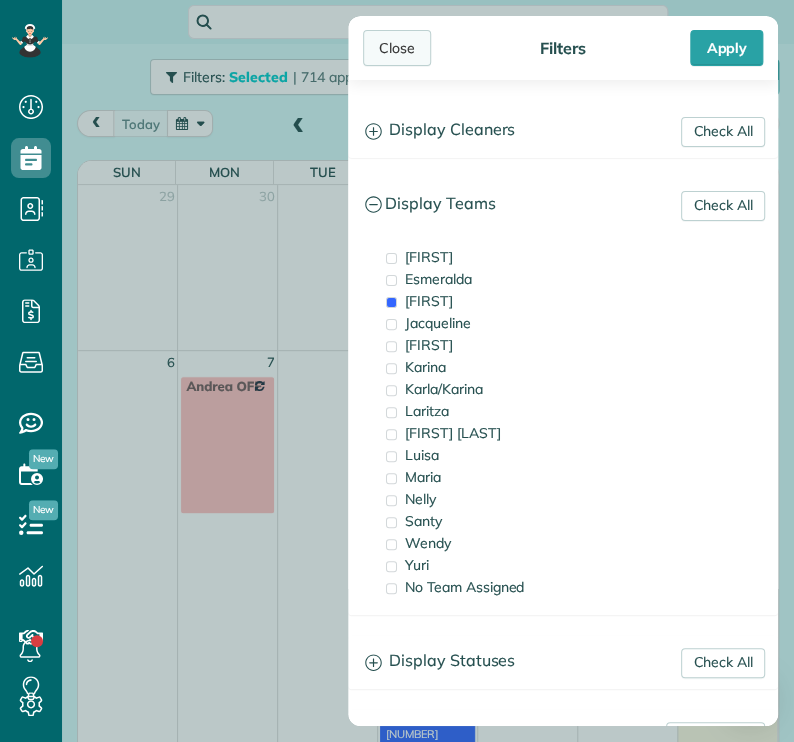 click on "Close" at bounding box center [397, 48] 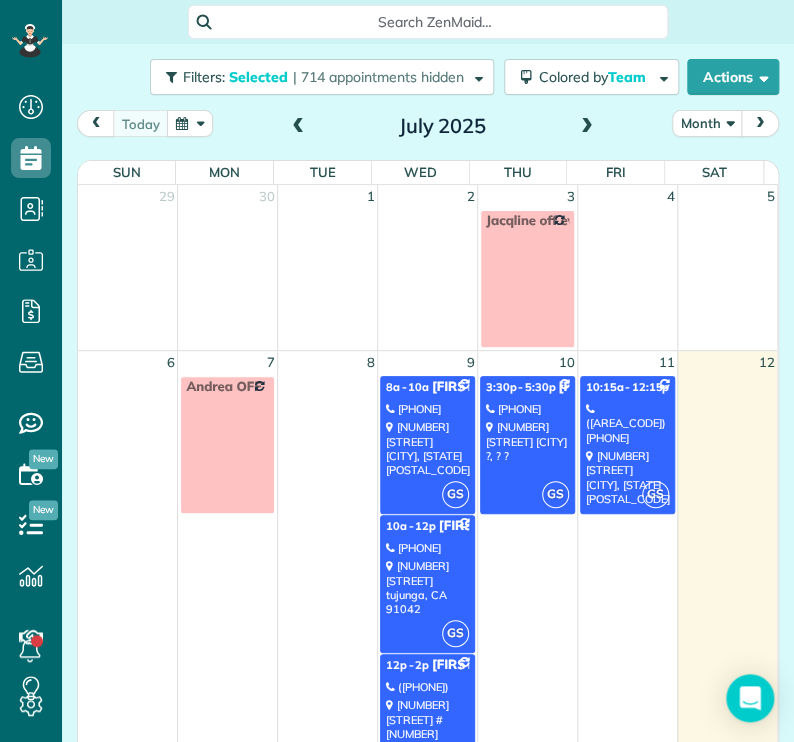 click on "2073 montecito dr. glendale, CA 91208" at bounding box center (427, 448) 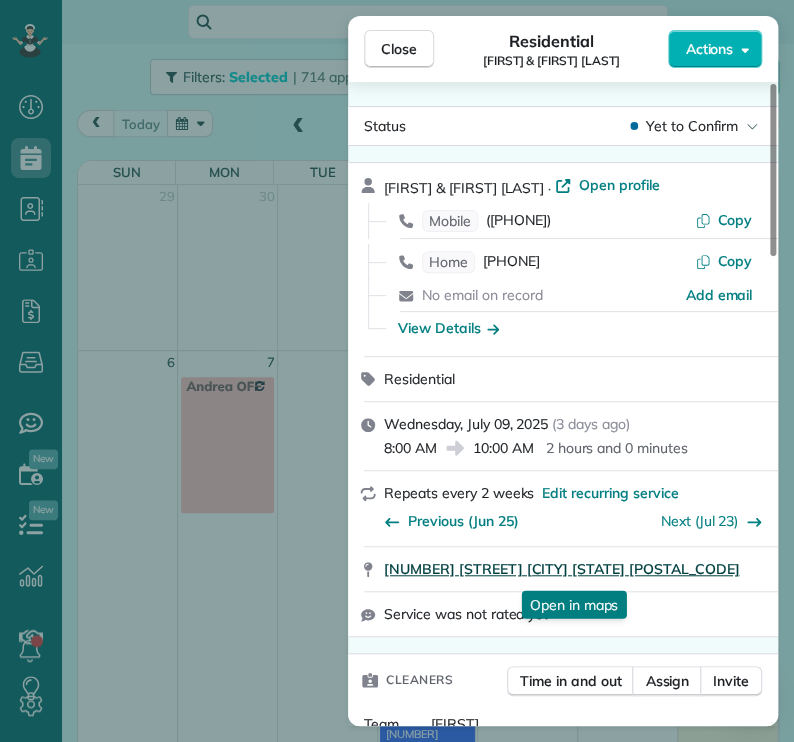 click on "2073 montecito dr. glendale CA 91208" at bounding box center (561, 569) 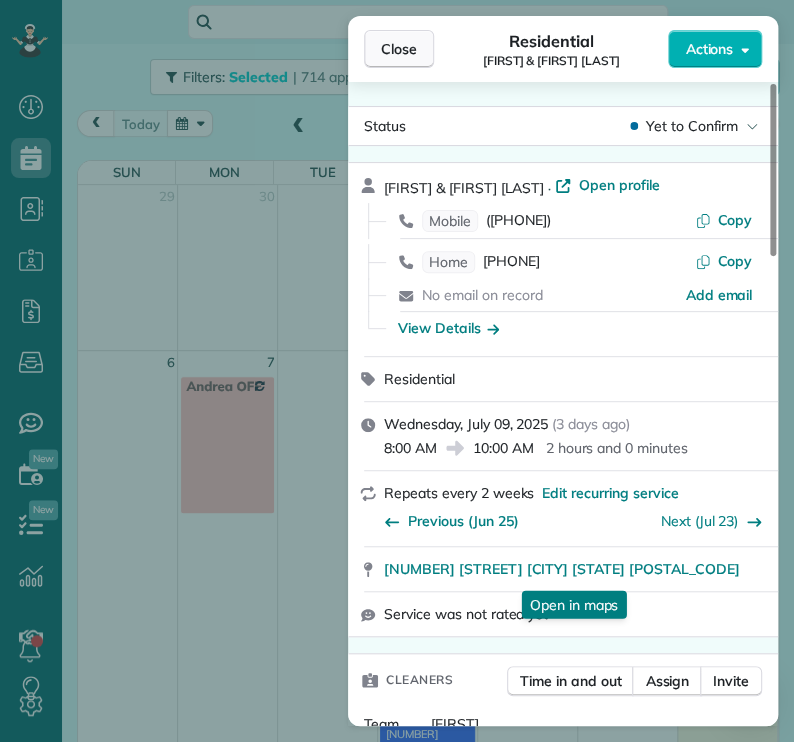 click on "Close" at bounding box center [399, 49] 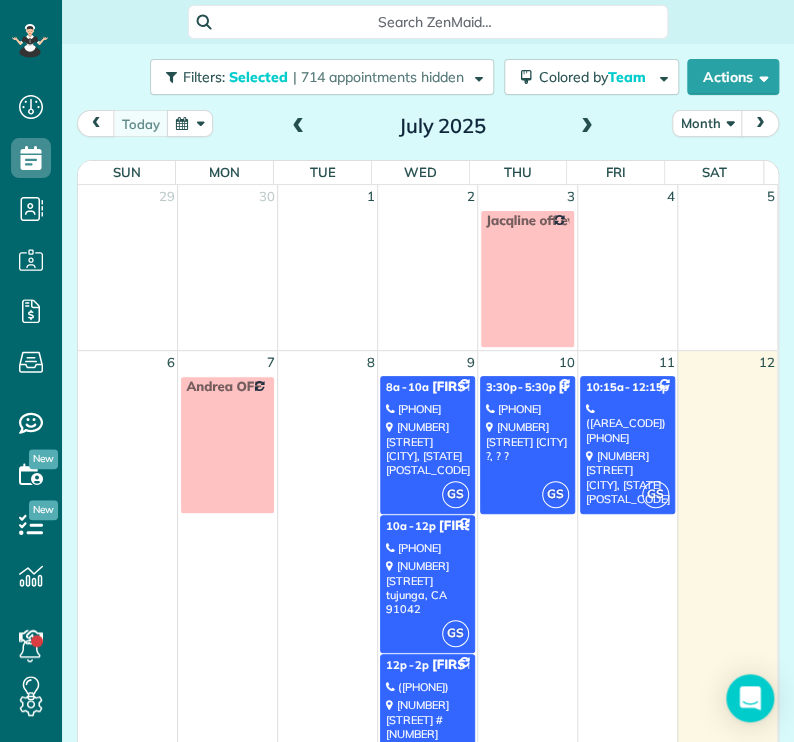 click on "7245 chetwood dr. tujunga, CA 91042" at bounding box center [427, 587] 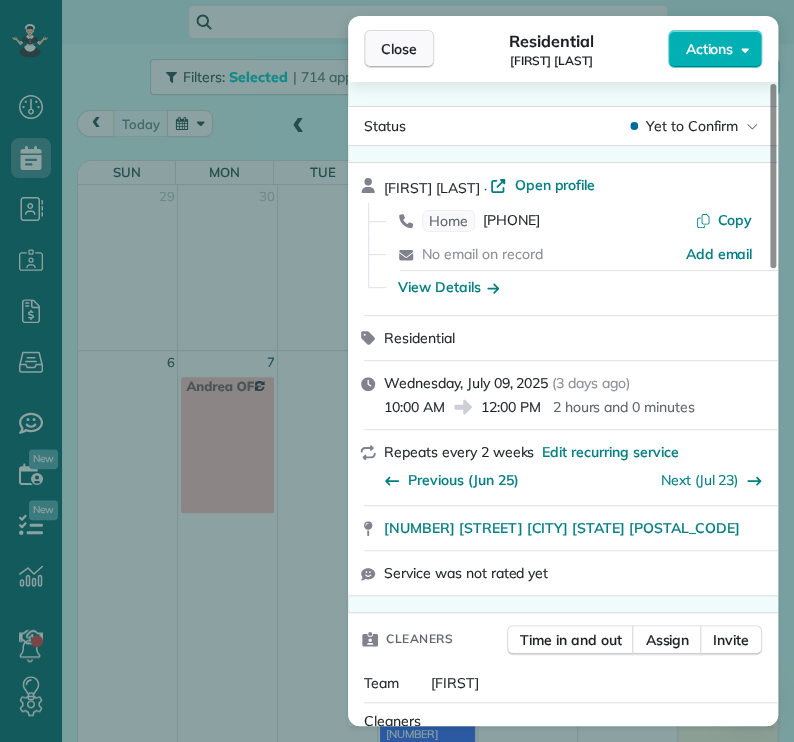 click on "Close" at bounding box center (399, 49) 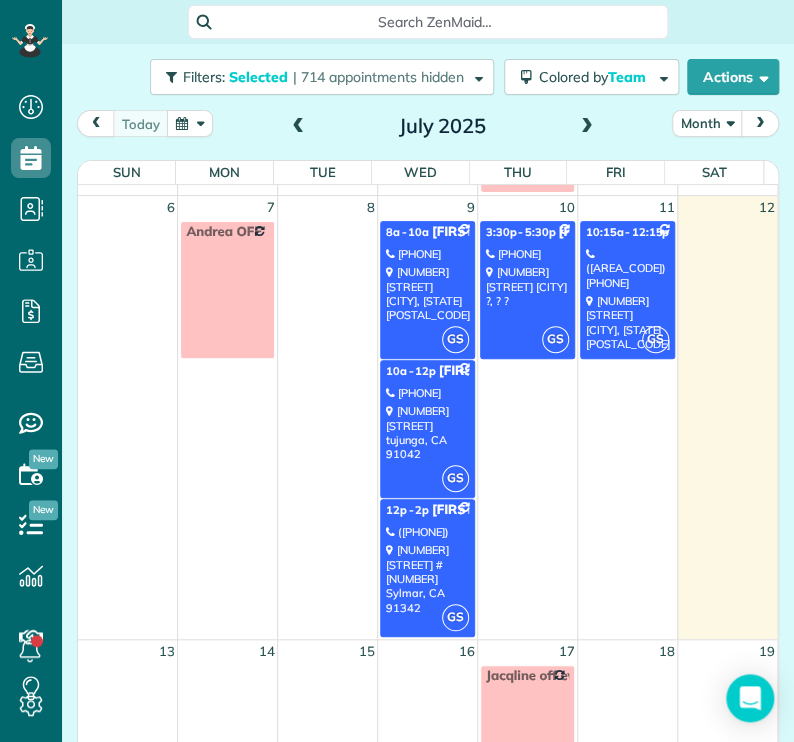 scroll, scrollTop: 158, scrollLeft: 0, axis: vertical 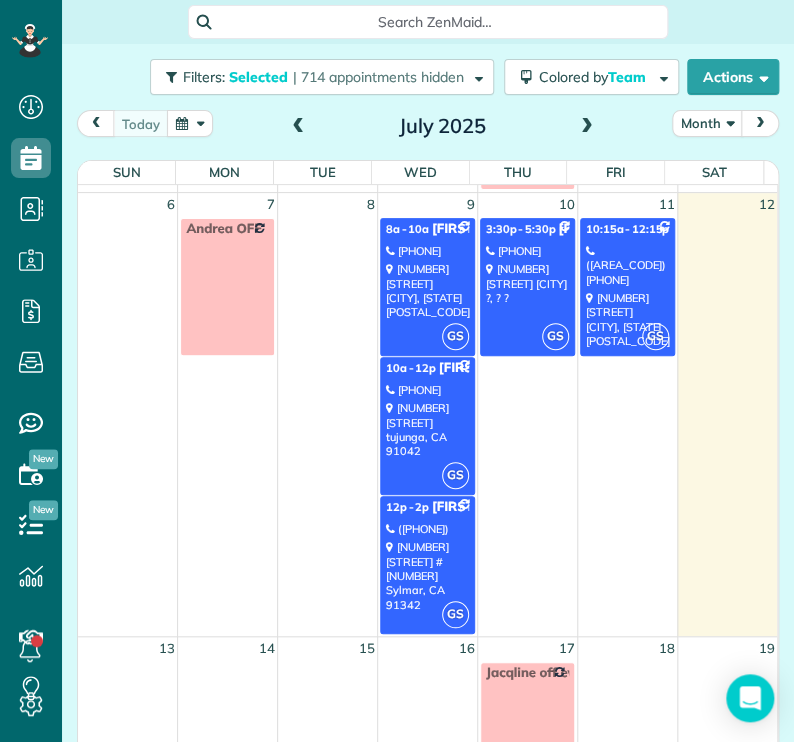 click on "11350 Foothill Blvd #26 Sylmar, CA 91342" at bounding box center (427, 575) 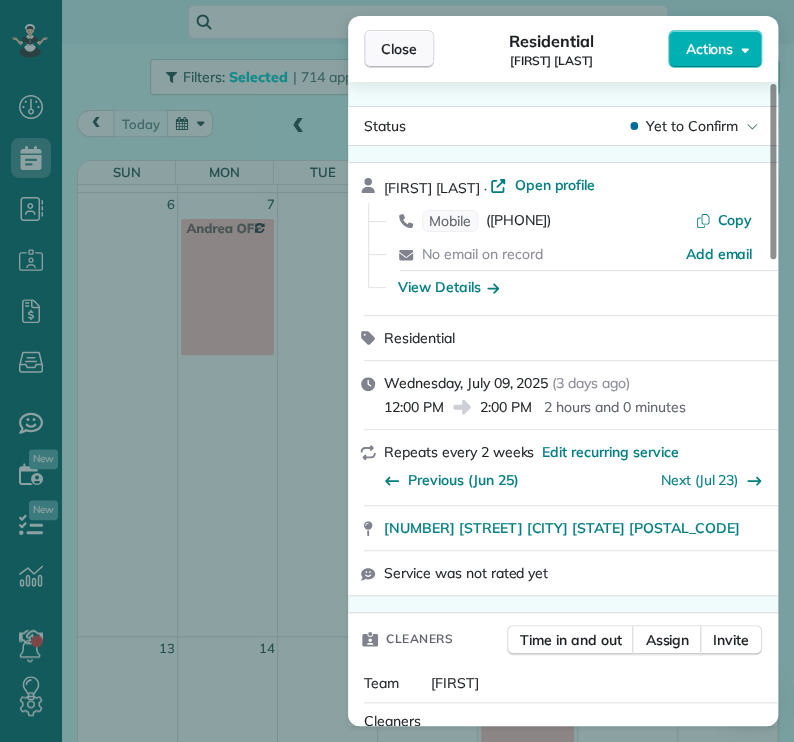 click on "Close" at bounding box center [399, 49] 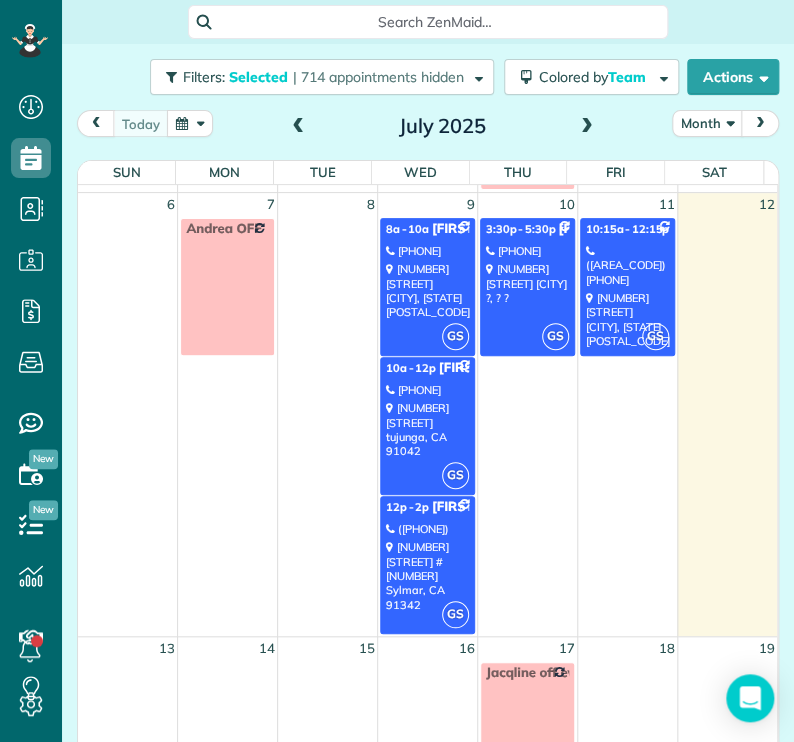 click on "4361 Tujunga BlvdStudio City ?, ? ?" at bounding box center (527, 283) 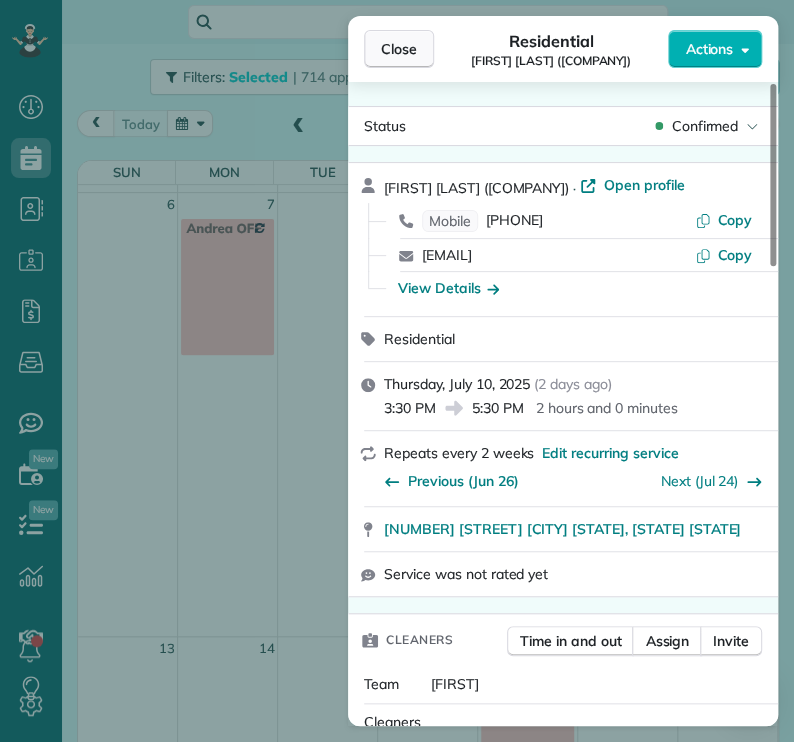 click on "Close" at bounding box center (399, 49) 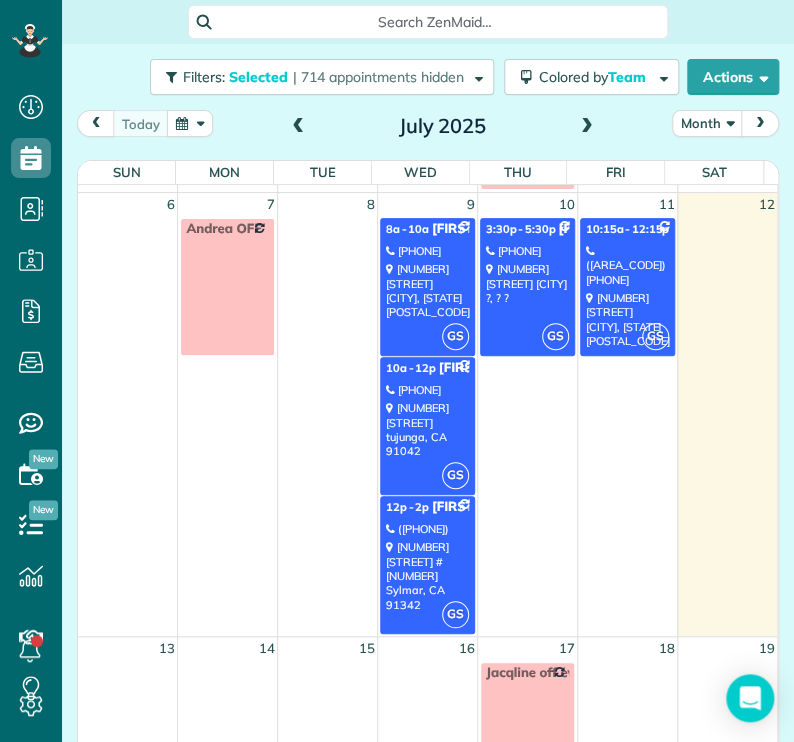 click on "4361 Tujunga BlvdStudio City ?, ? ?" at bounding box center (527, 283) 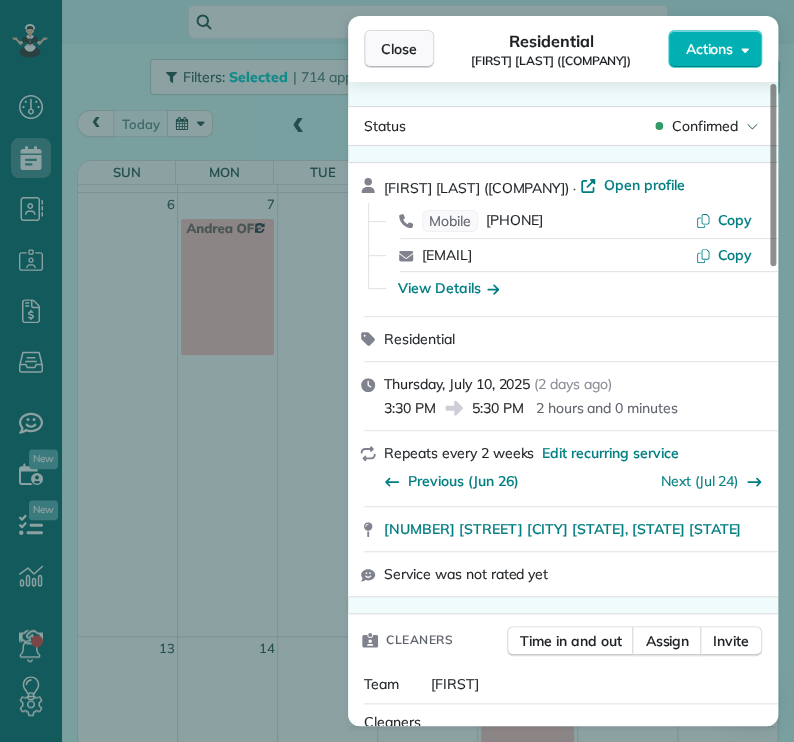 click on "Close" at bounding box center [399, 49] 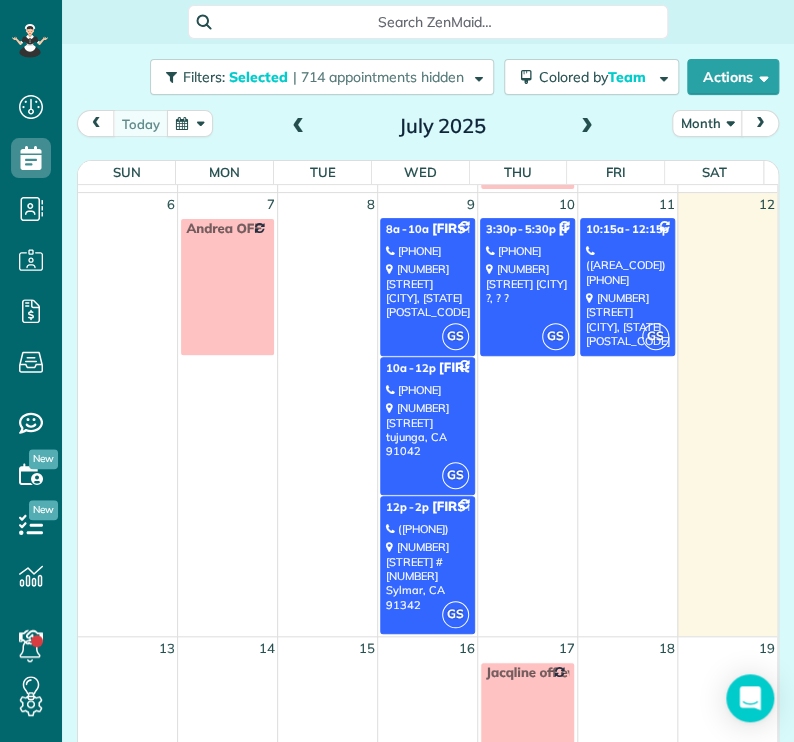 click on "2815 hermosita Dr. Glendale, CA 91208" at bounding box center (627, 319) 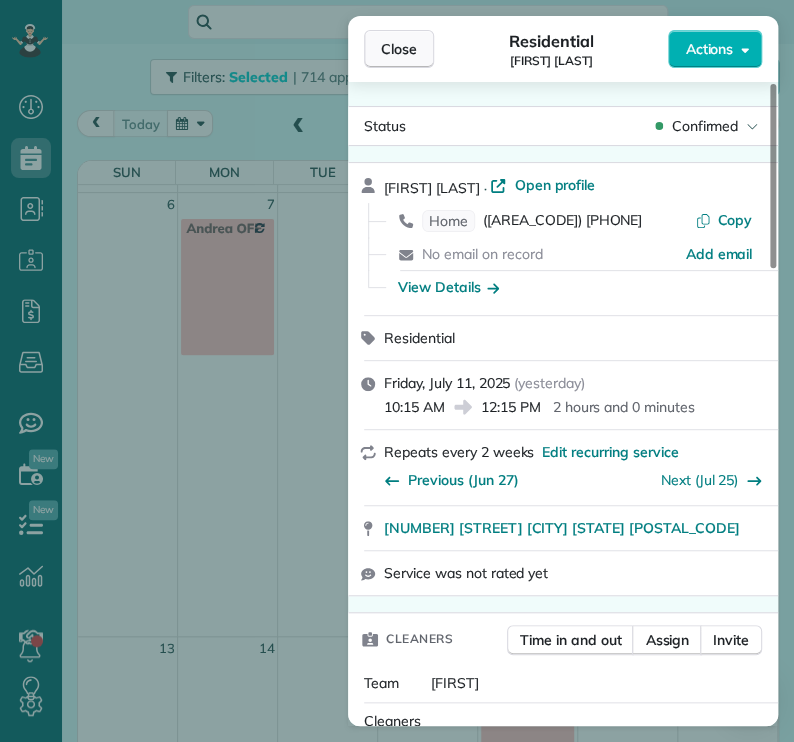 click on "Close" at bounding box center (399, 49) 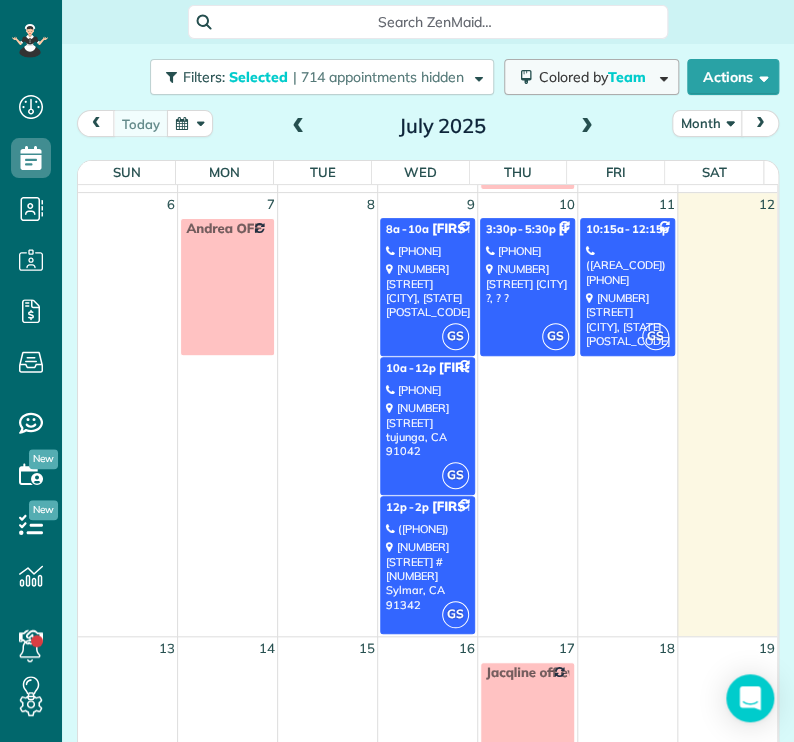 click on "Colored by  Team" at bounding box center [596, 77] 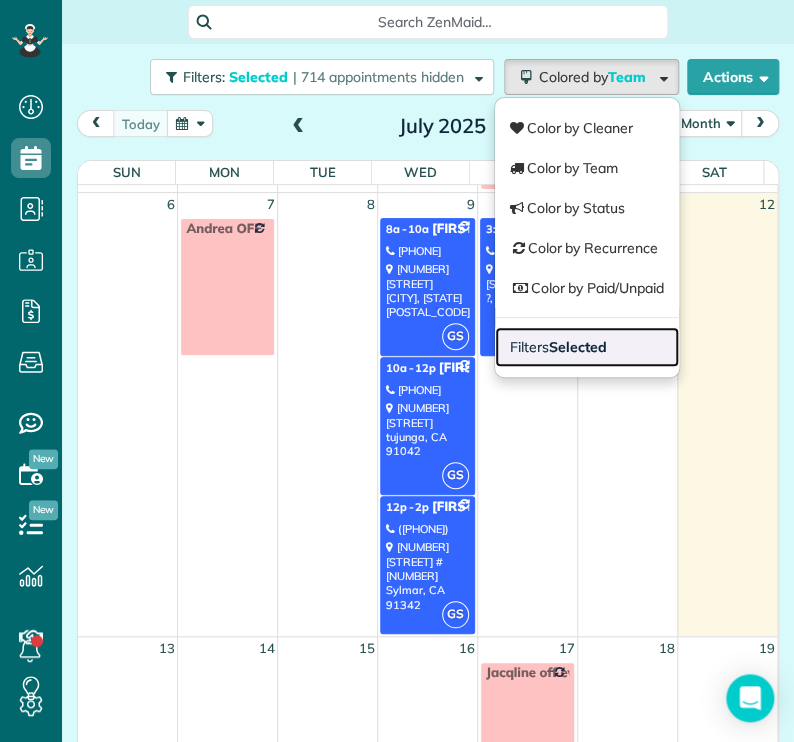 drag, startPoint x: 577, startPoint y: 338, endPoint x: 614, endPoint y: 337, distance: 37.01351 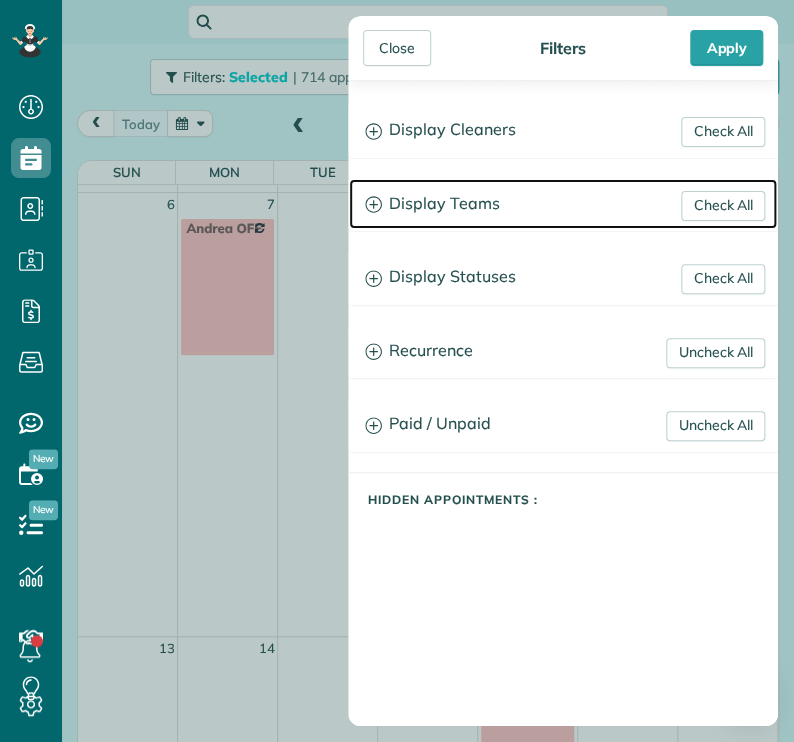 click on "Display Teams" at bounding box center [563, 204] 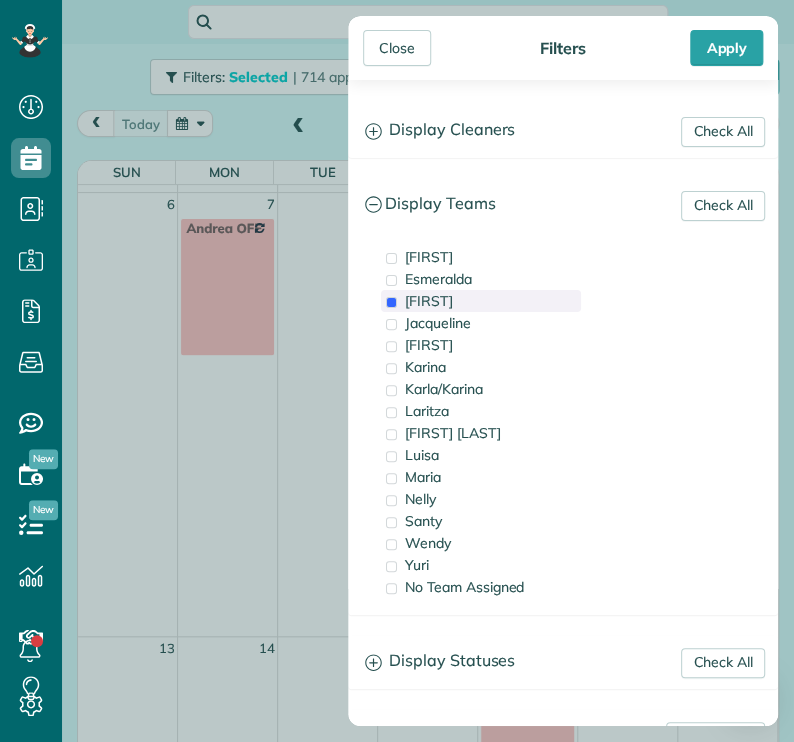 click on "[PERSON]" at bounding box center [429, 301] 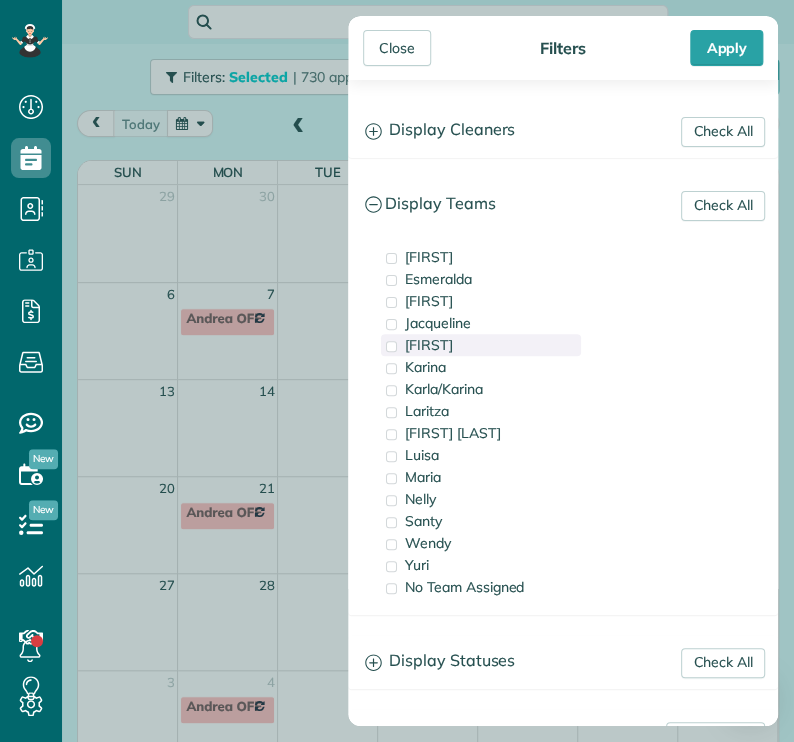 scroll, scrollTop: 0, scrollLeft: 0, axis: both 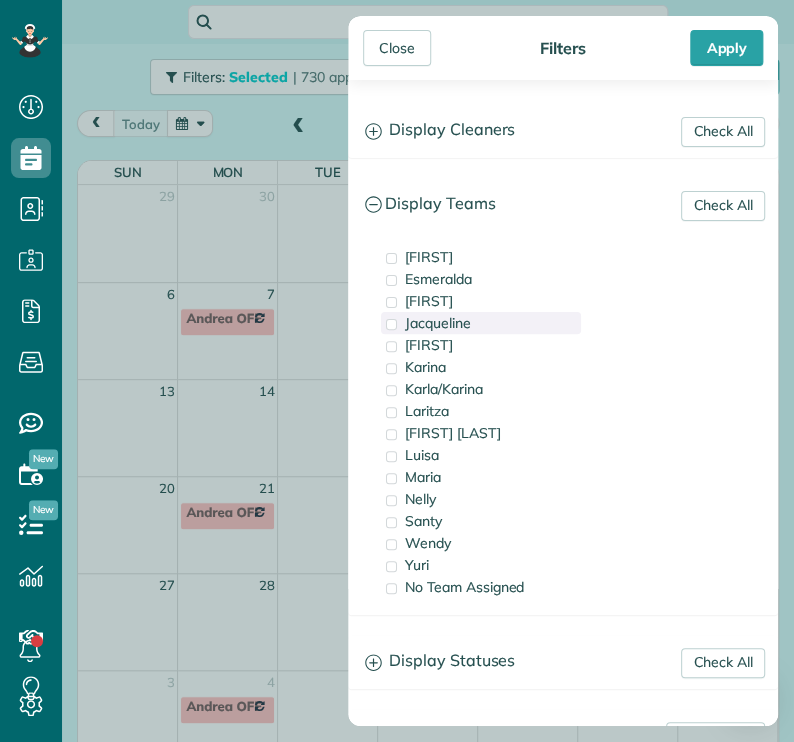 click on "Jacqueline" at bounding box center (438, 323) 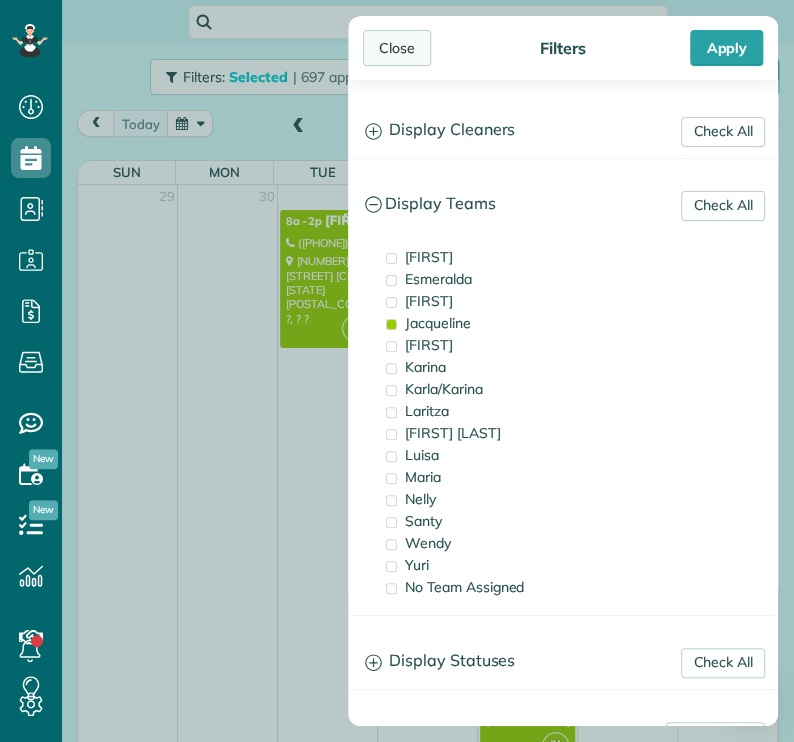 click on "Close" at bounding box center (397, 48) 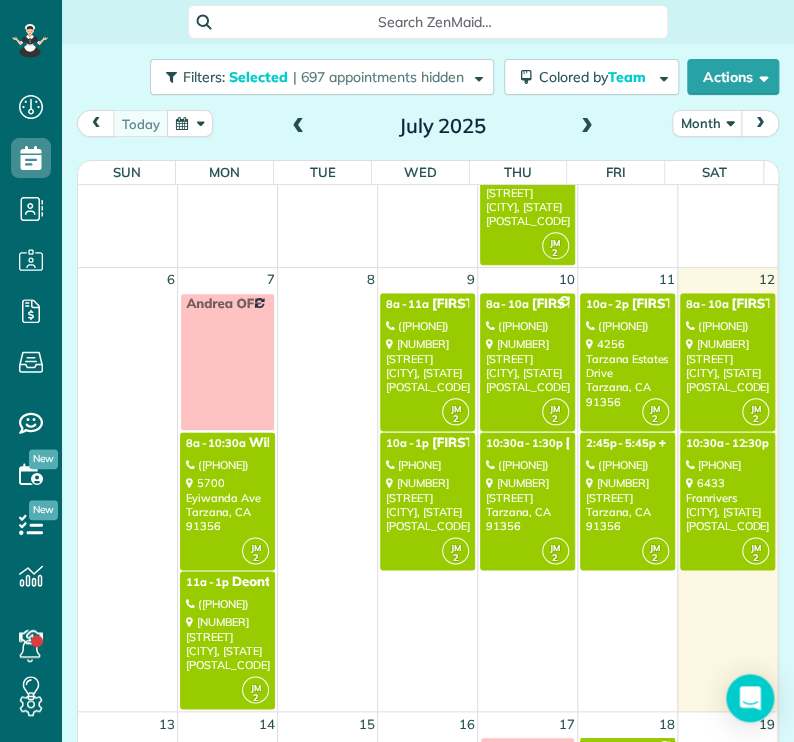 scroll, scrollTop: 498, scrollLeft: 0, axis: vertical 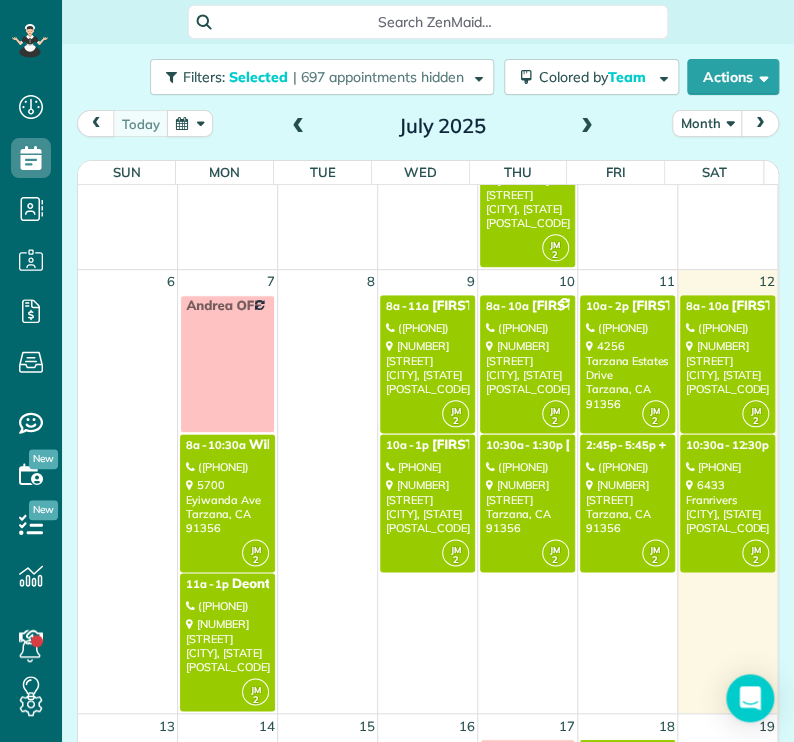 click on "3551 Knobhill Drive Sherman Oaks, CA 91423" at bounding box center [427, 367] 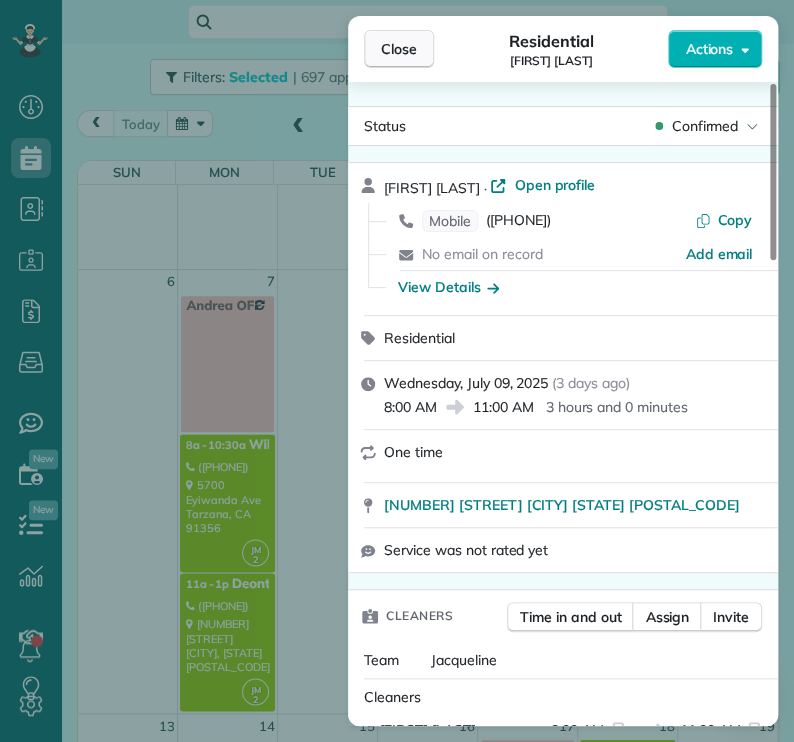click on "Close" at bounding box center (399, 49) 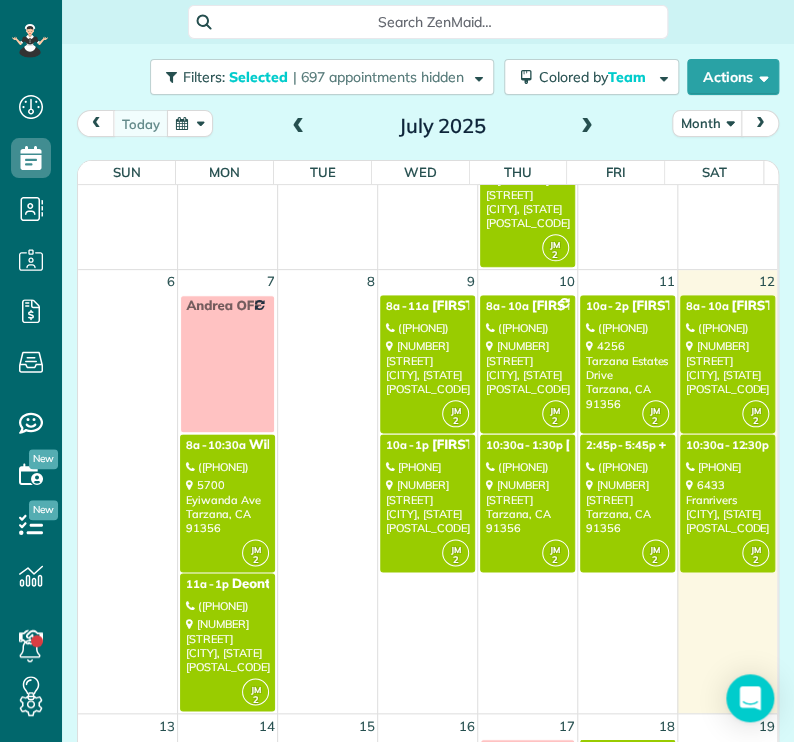 click on "10408 Fairgrove Avenue Tujunga, CA 91042" at bounding box center [427, 506] 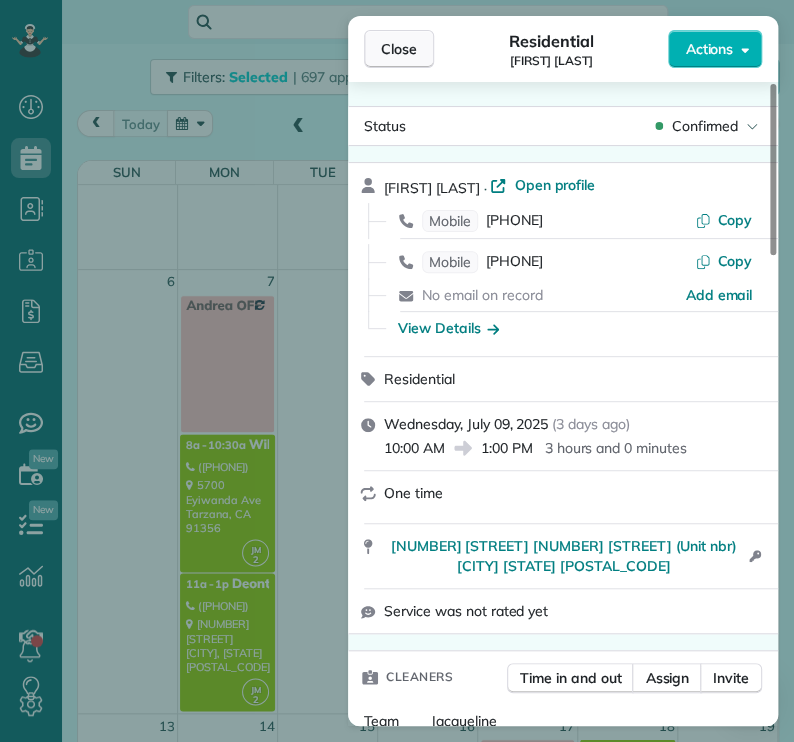 click on "Close" at bounding box center [399, 49] 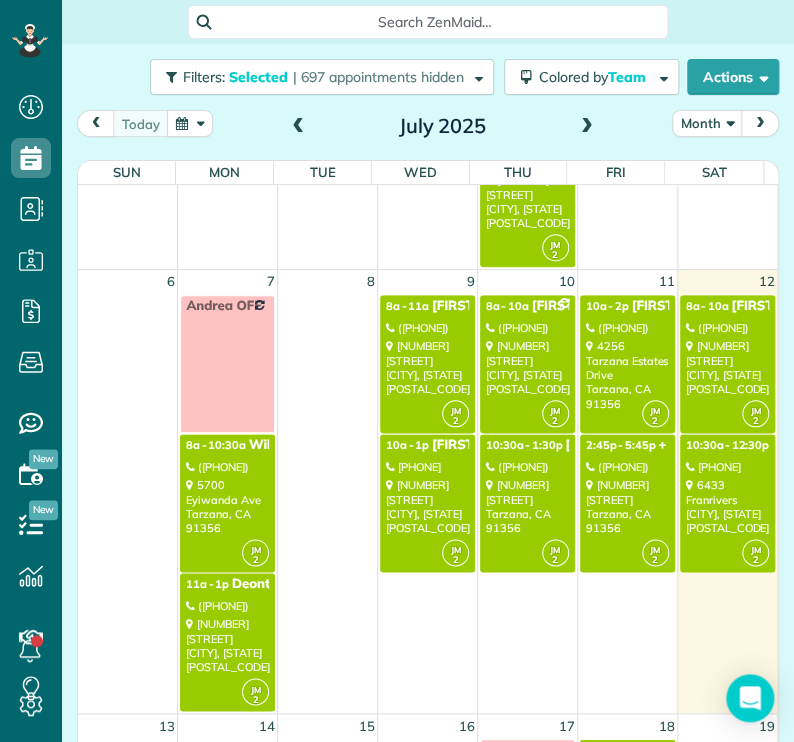 click on "[PHONE]" at bounding box center [527, 328] 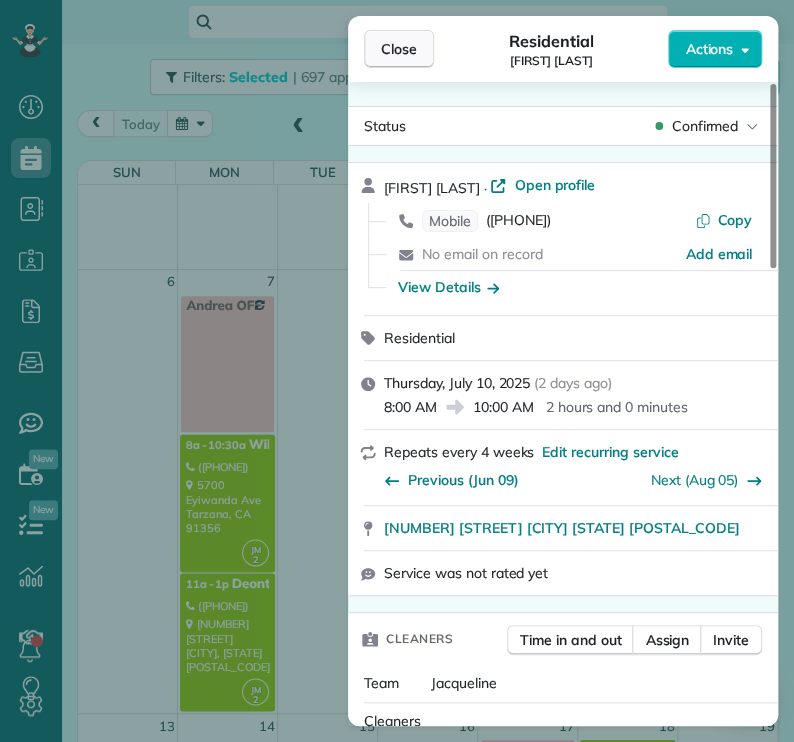 click on "Close" at bounding box center [399, 49] 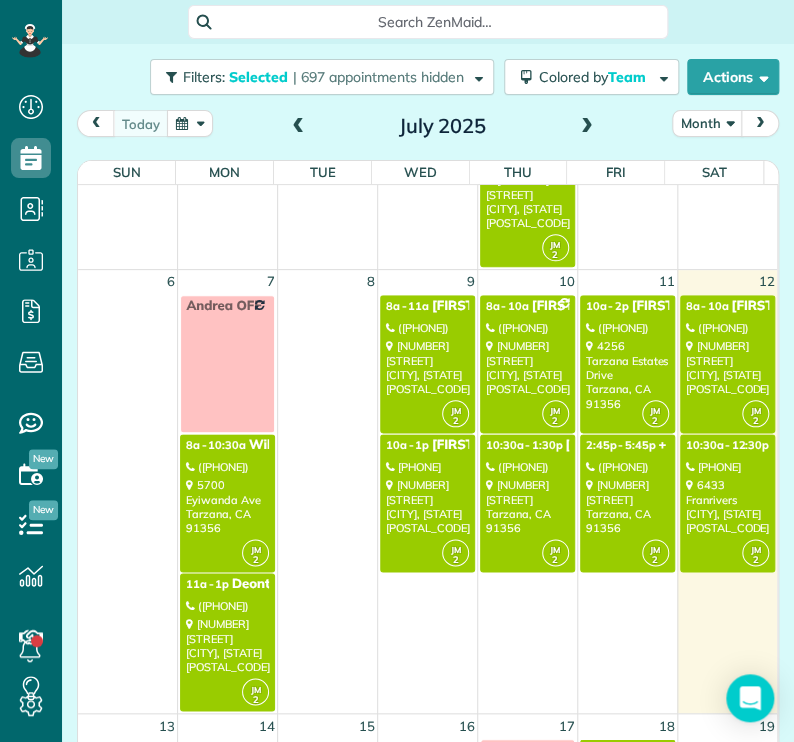 click on "[PHONE]" at bounding box center (527, 467) 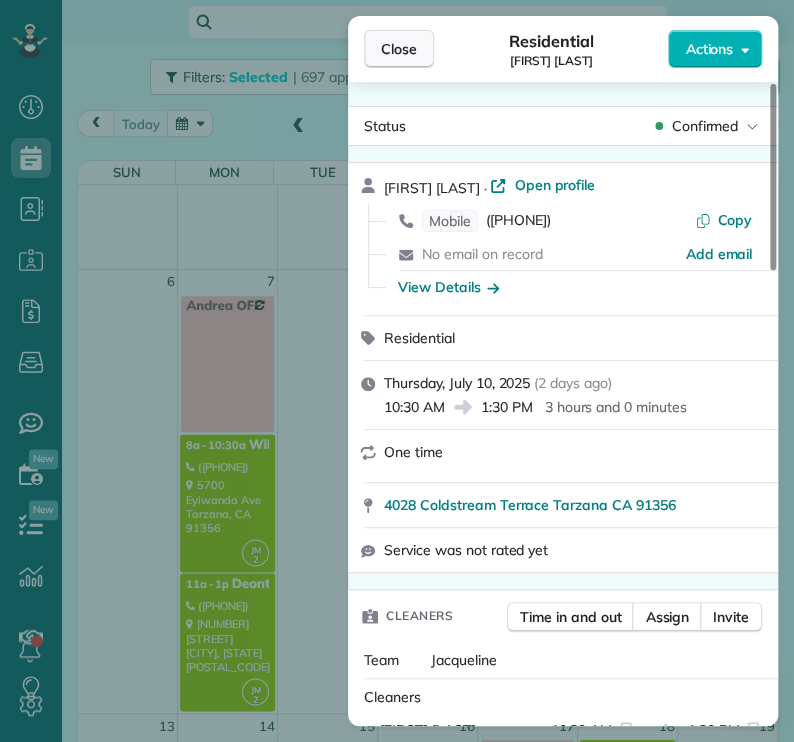 click on "Close" at bounding box center (399, 49) 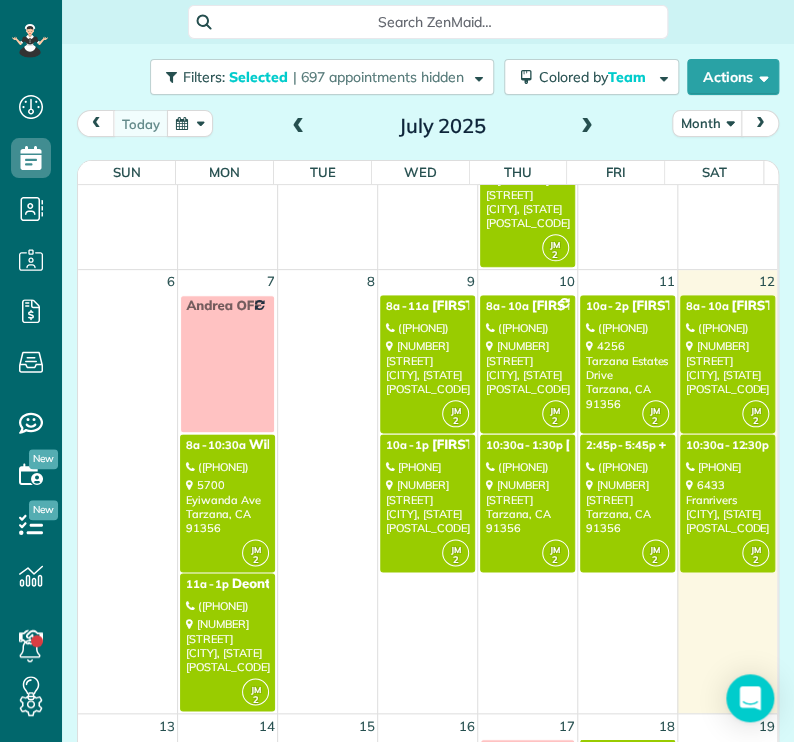 click on "4256 Tarzana Estates Drive Tarzana, CA 91356" at bounding box center (627, 374) 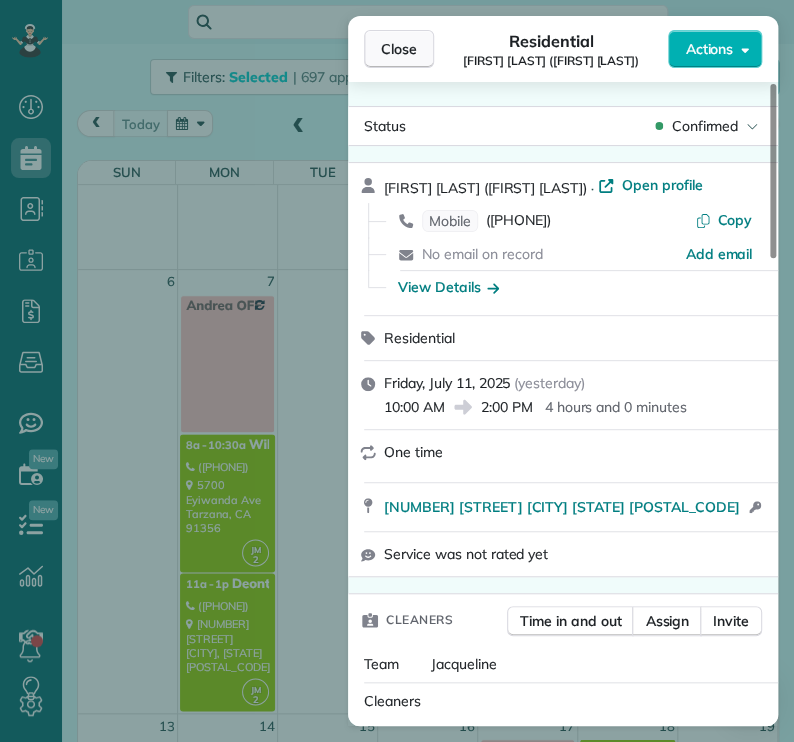 click on "Close" at bounding box center (399, 49) 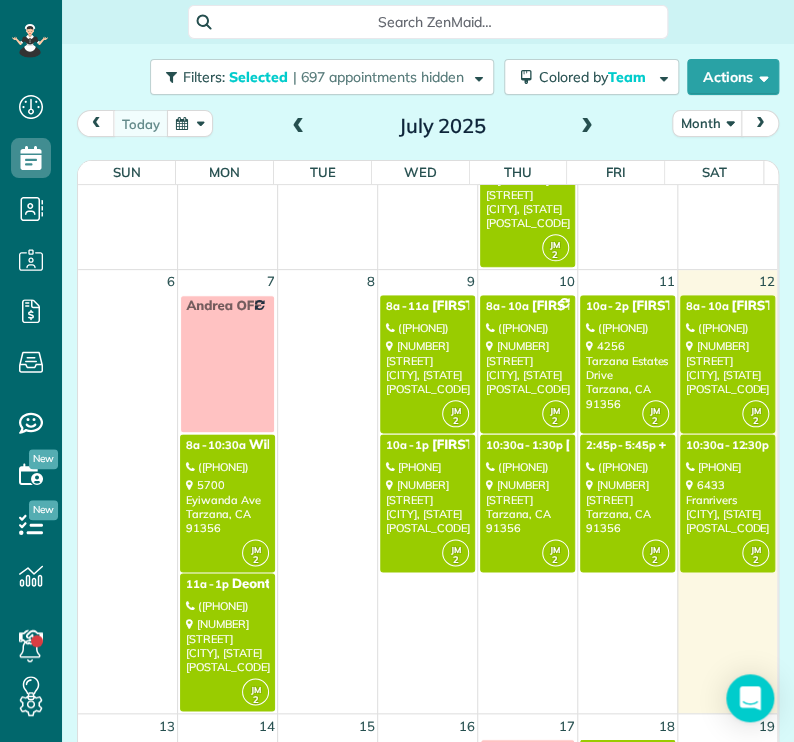 click on "4028 Coldstream Terrace Tarzana, CA 91356" at bounding box center [527, 506] 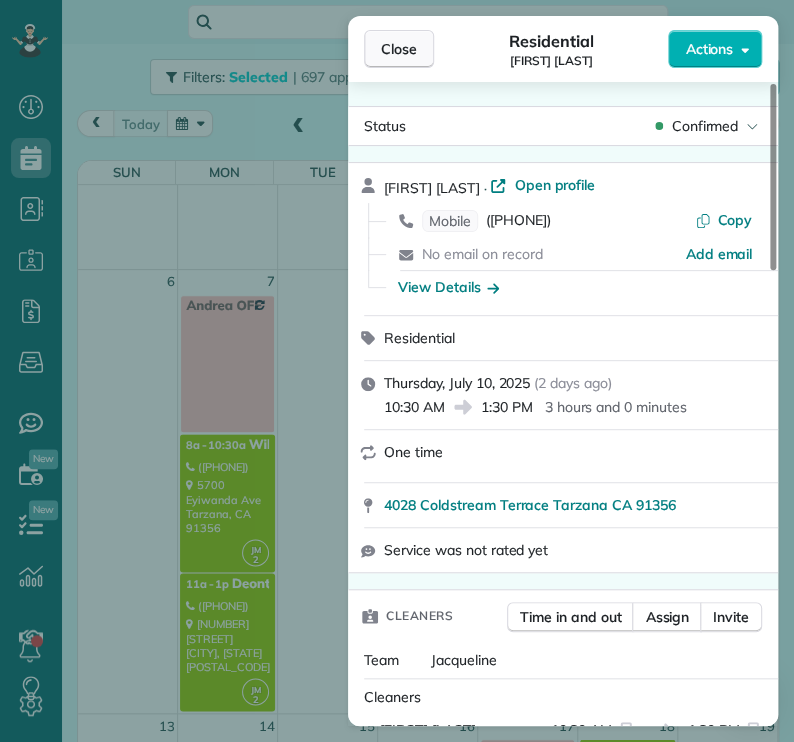 click on "Close" at bounding box center (399, 49) 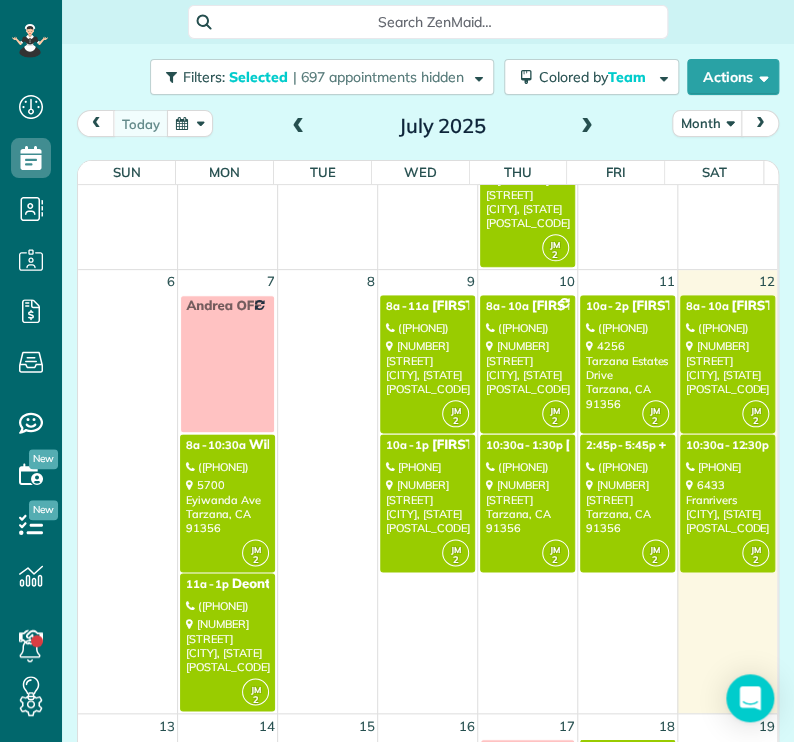 click on "4256 Tarzana Estates Drive Tarzana, CA 91356" at bounding box center (627, 374) 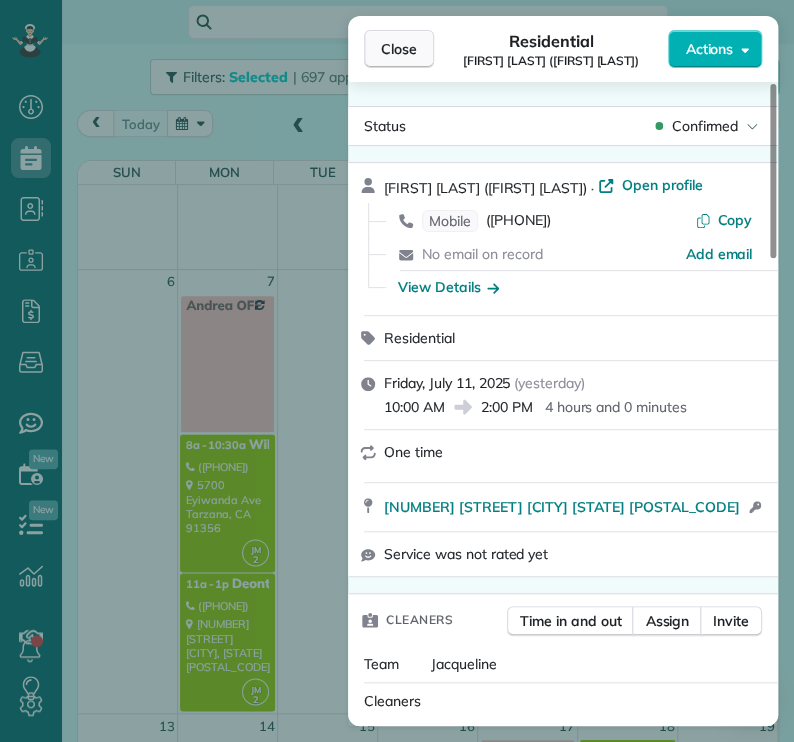 click on "Close" at bounding box center (399, 49) 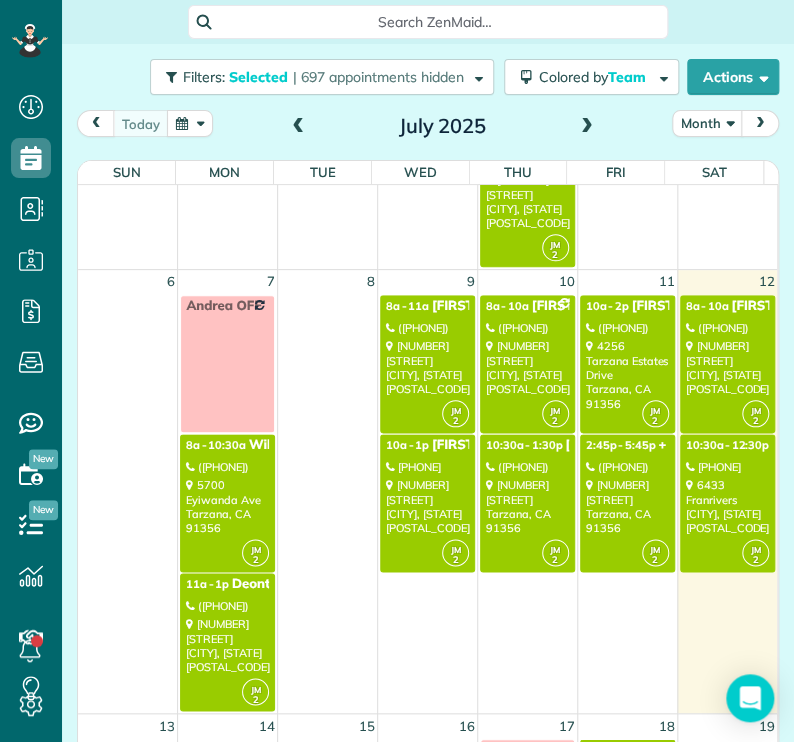 click on "18360 Collins Street Tarzana, CA 91356" at bounding box center (627, 506) 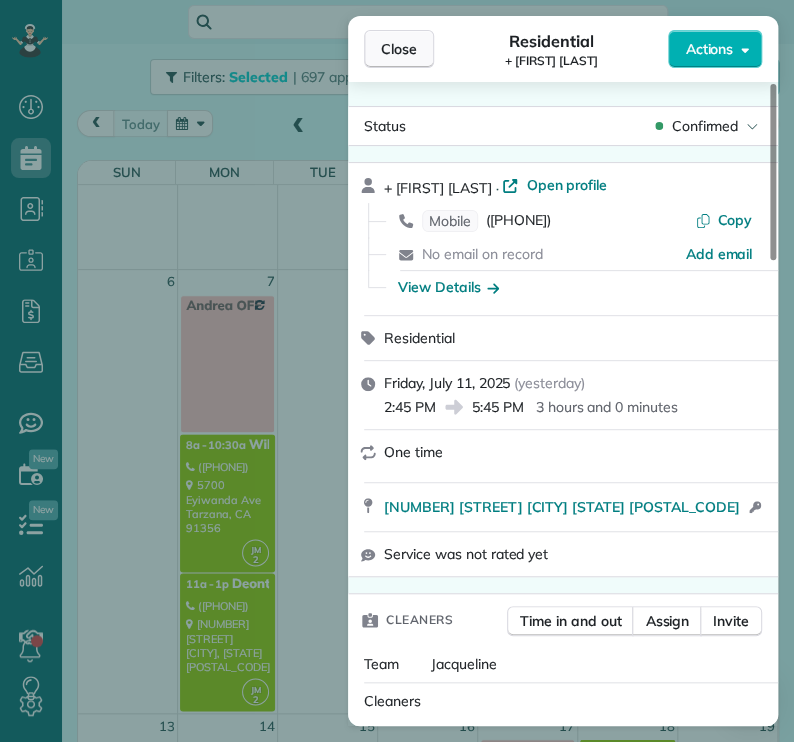 click on "Close" at bounding box center [399, 49] 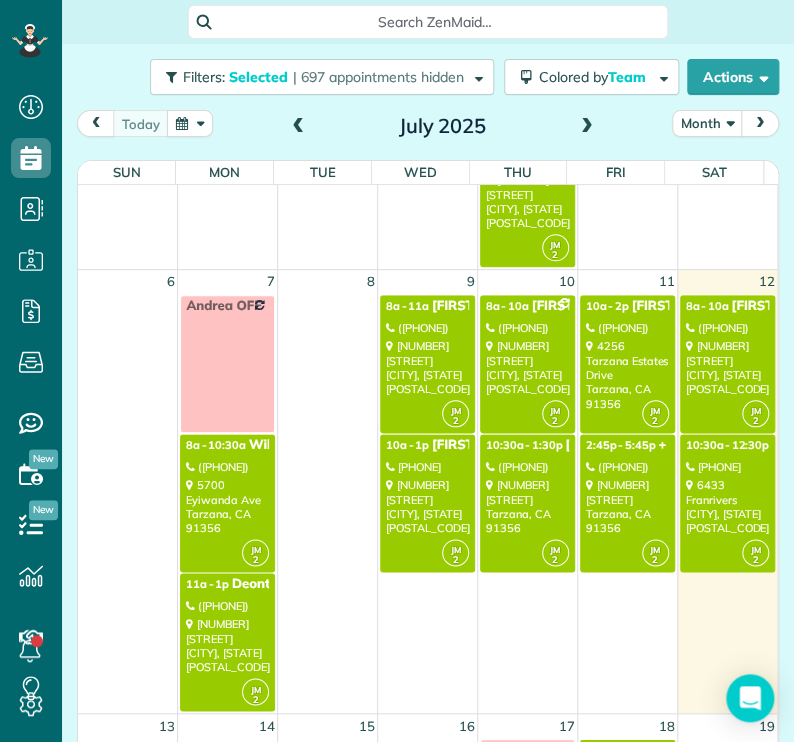 click on "15122 1/2 Dickens Street Los Angeles, CA 91403" at bounding box center (727, 367) 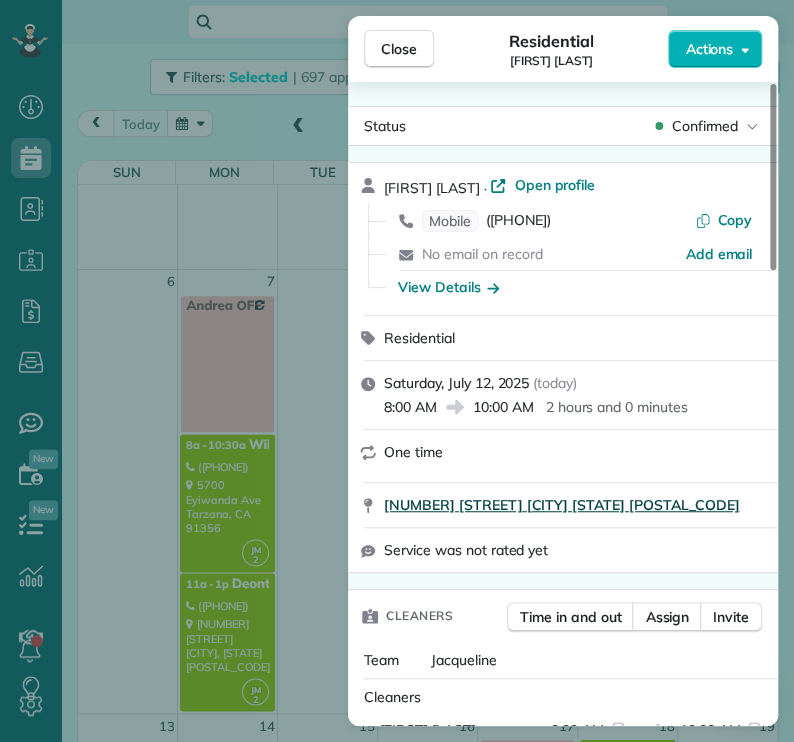 click on "15122 1/2 Dickens Street Los Angeles CA 91403" at bounding box center [561, 505] 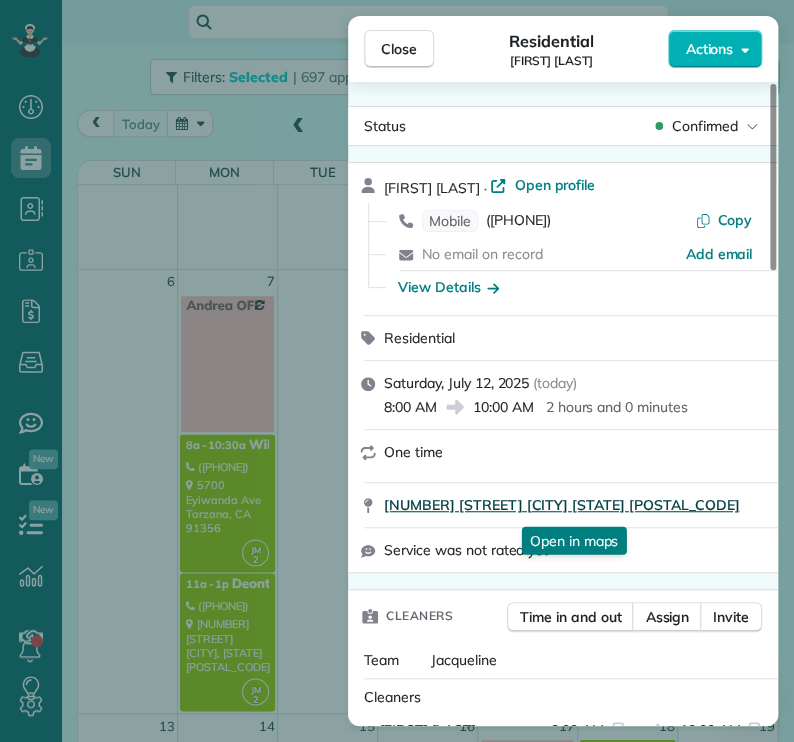 click on "15122 1/2 Dickens Street Los Angeles CA 91403" at bounding box center (561, 505) 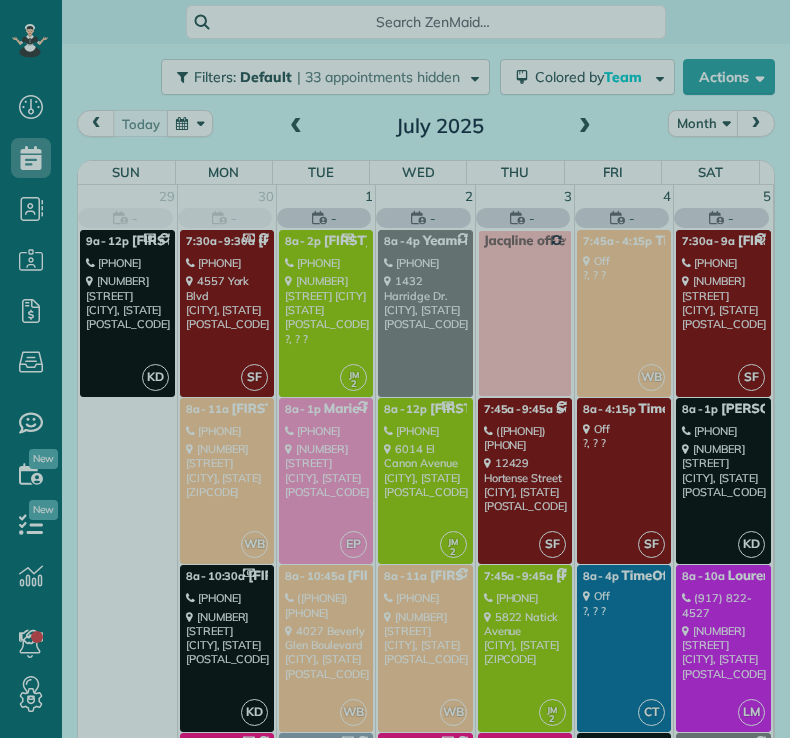 scroll, scrollTop: 0, scrollLeft: 0, axis: both 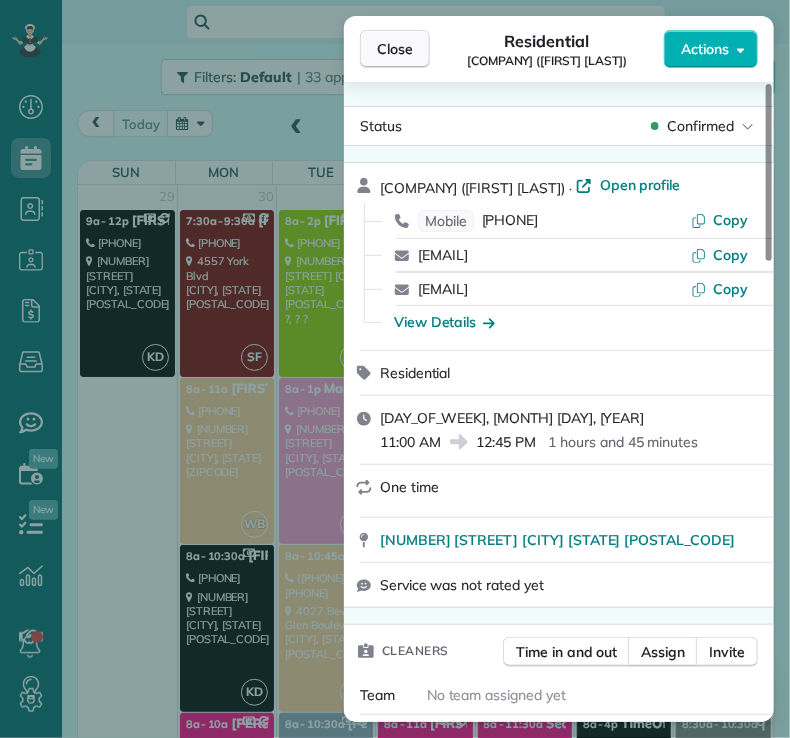 click on "Close" at bounding box center (395, 49) 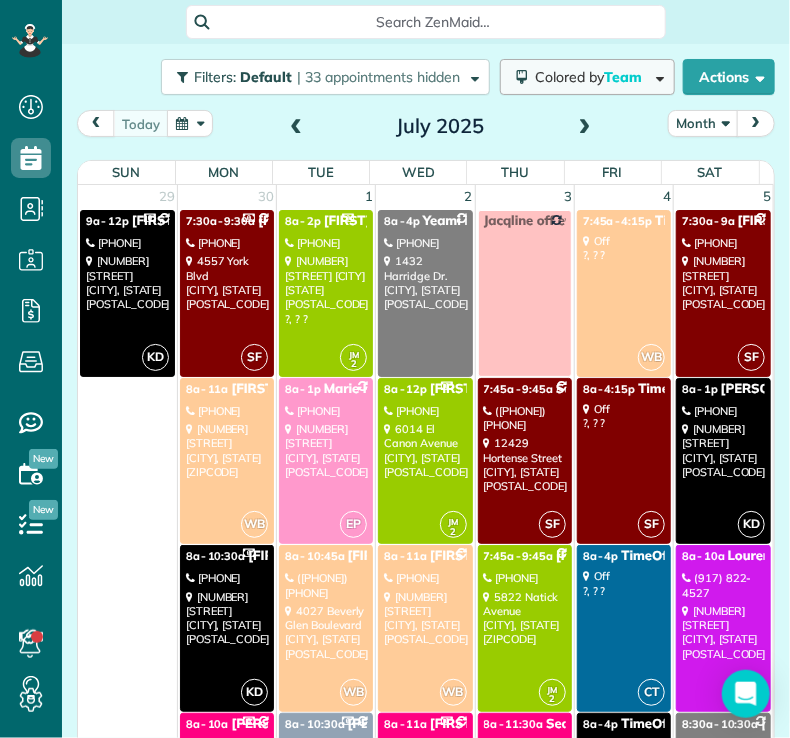 click on "Colored by  Team" at bounding box center (587, 77) 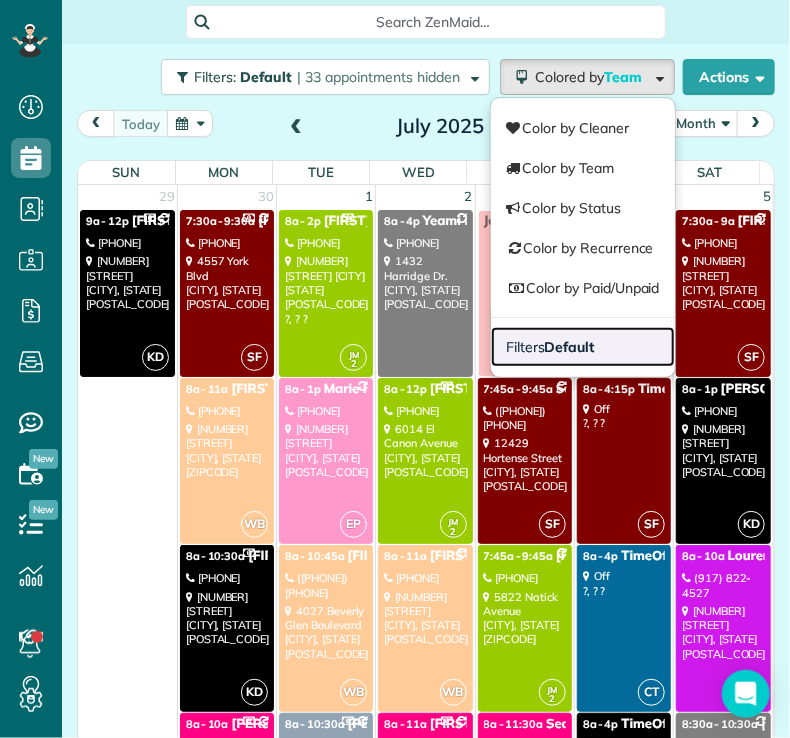 click on "Default" at bounding box center (570, 347) 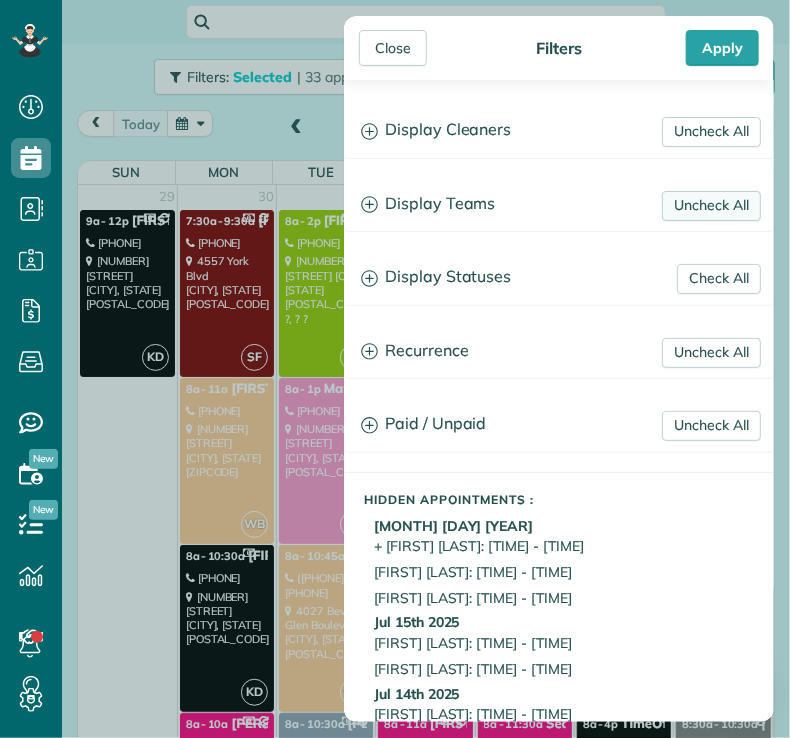 click on "Uncheck All" at bounding box center [711, 206] 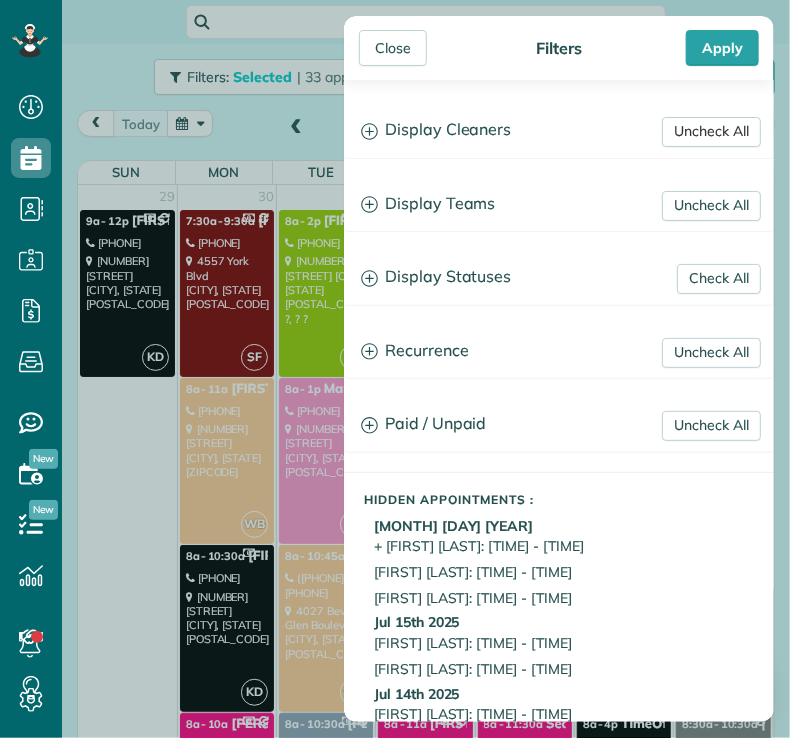 click on "Uncheck All" at bounding box center (711, 132) 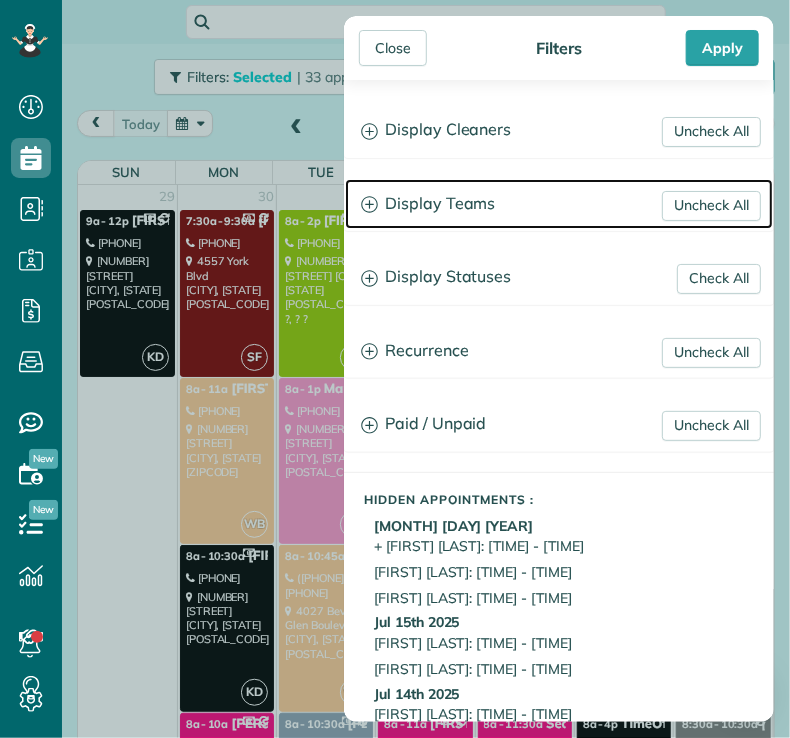 click on "Display Teams" at bounding box center [559, 204] 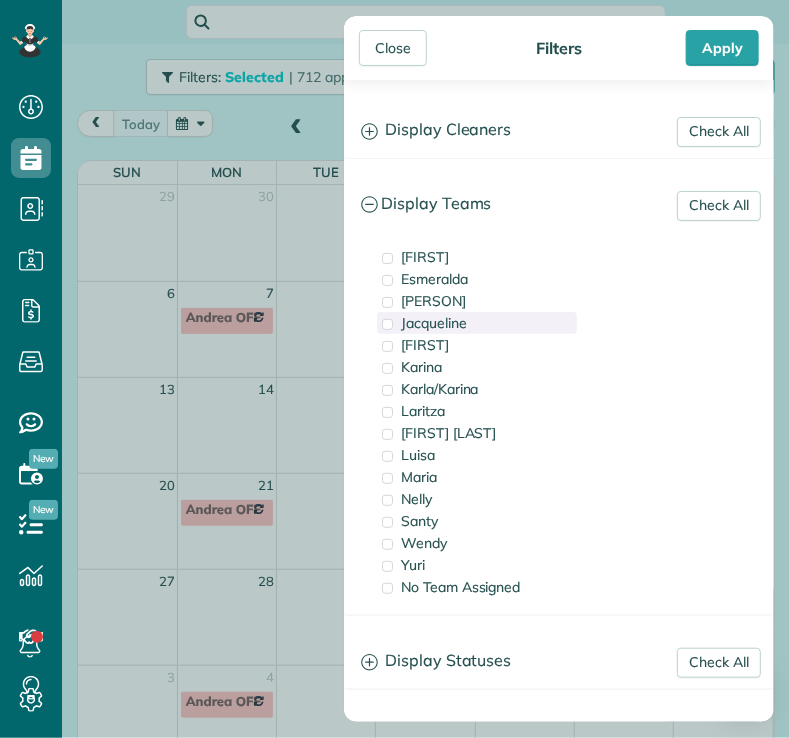 click on "Jacqueline" at bounding box center [434, 323] 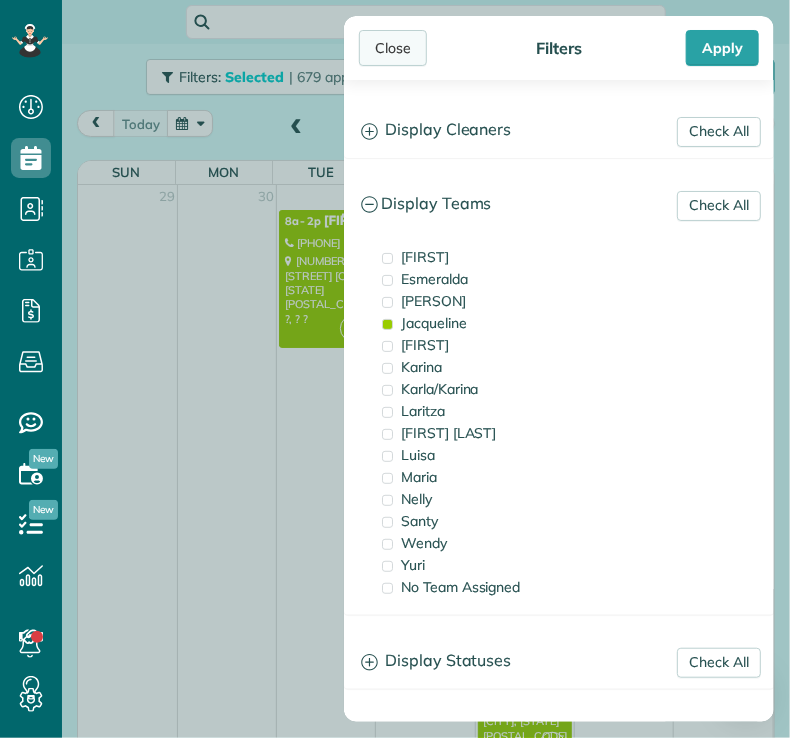 click on "Close" at bounding box center [393, 48] 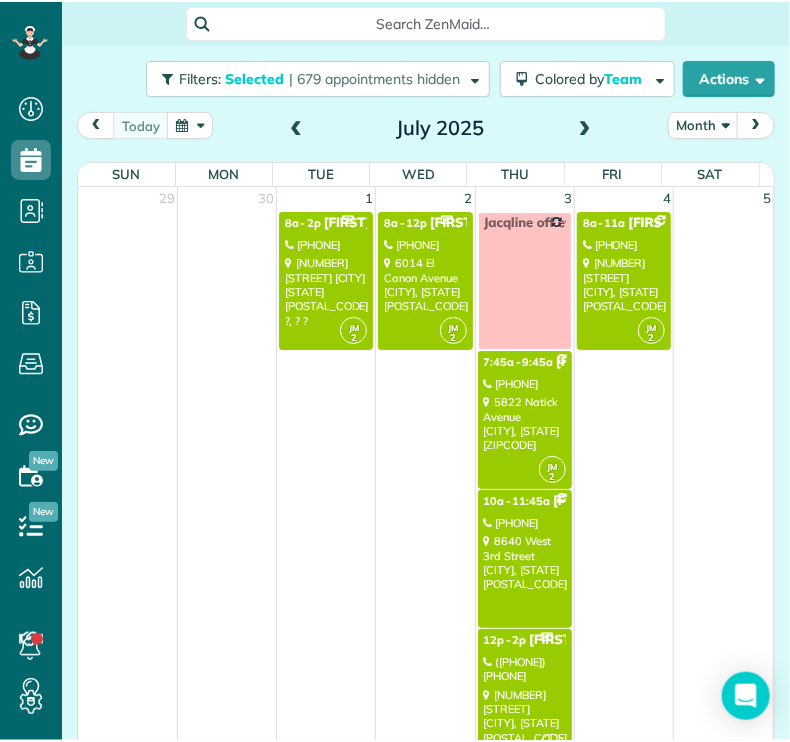 scroll, scrollTop: 741, scrollLeft: 61, axis: both 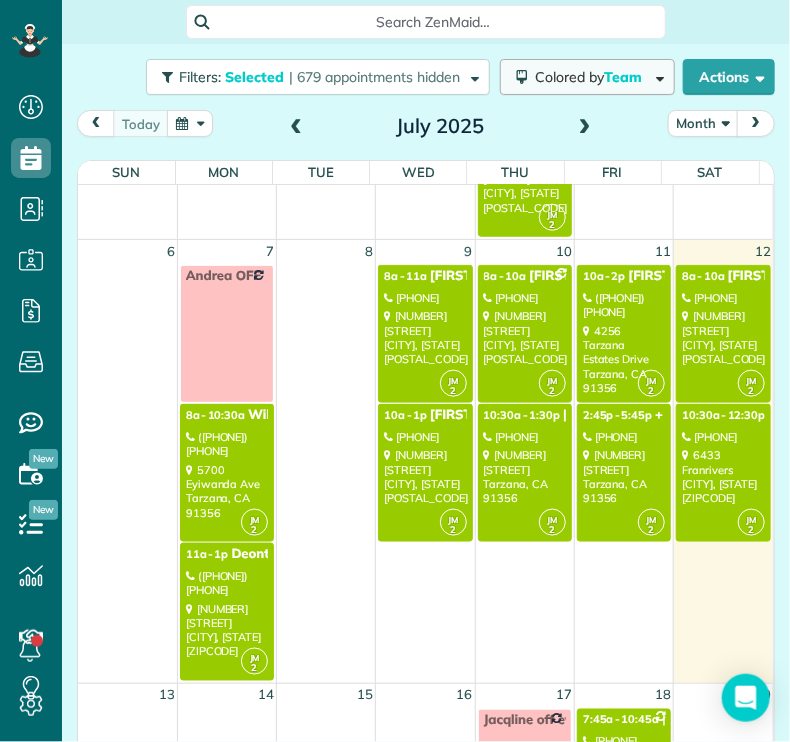 click on "Colored by  Team" at bounding box center (592, 77) 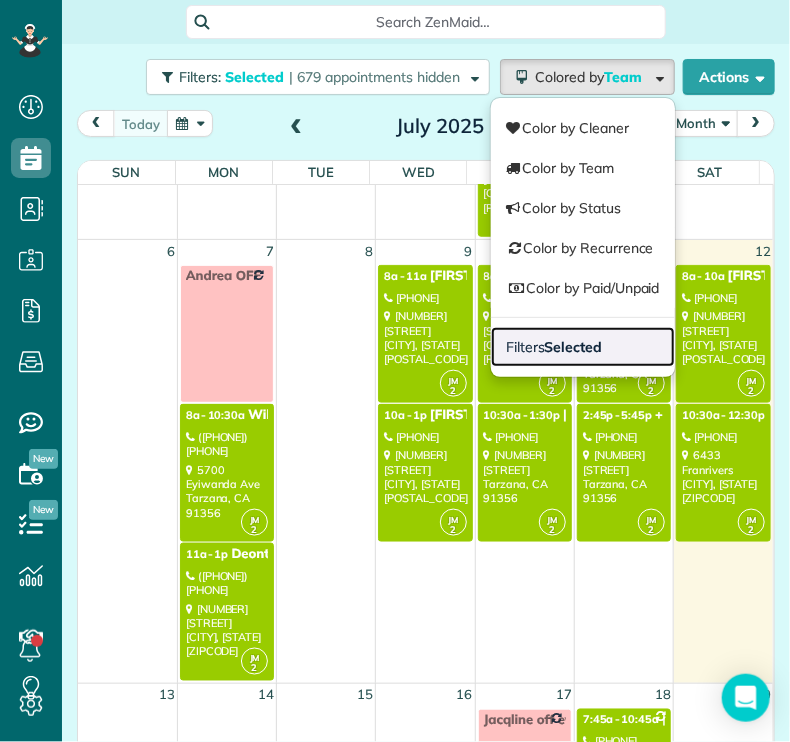 click on "Selected" at bounding box center [574, 347] 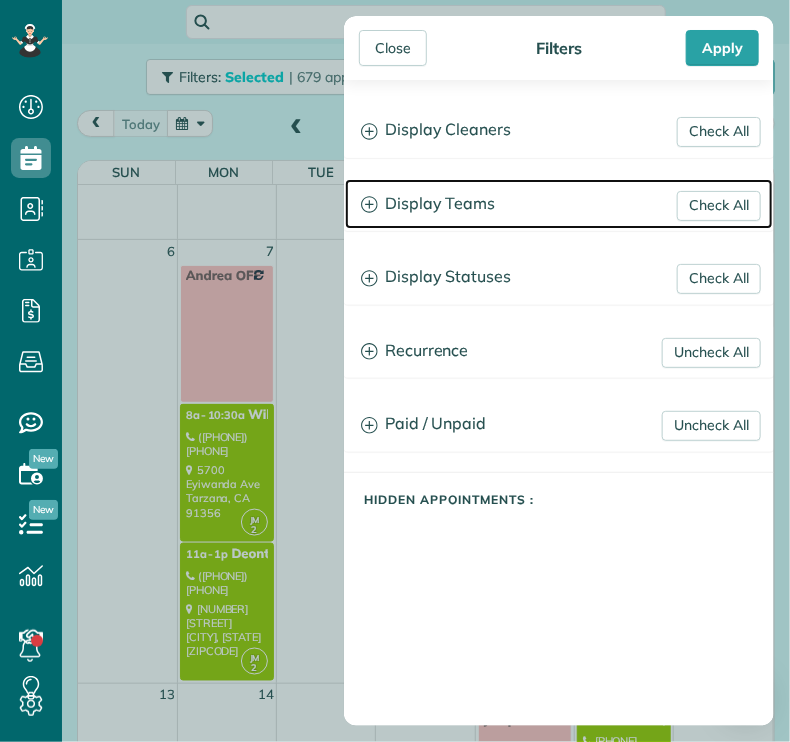 click on "Display Teams" at bounding box center (559, 204) 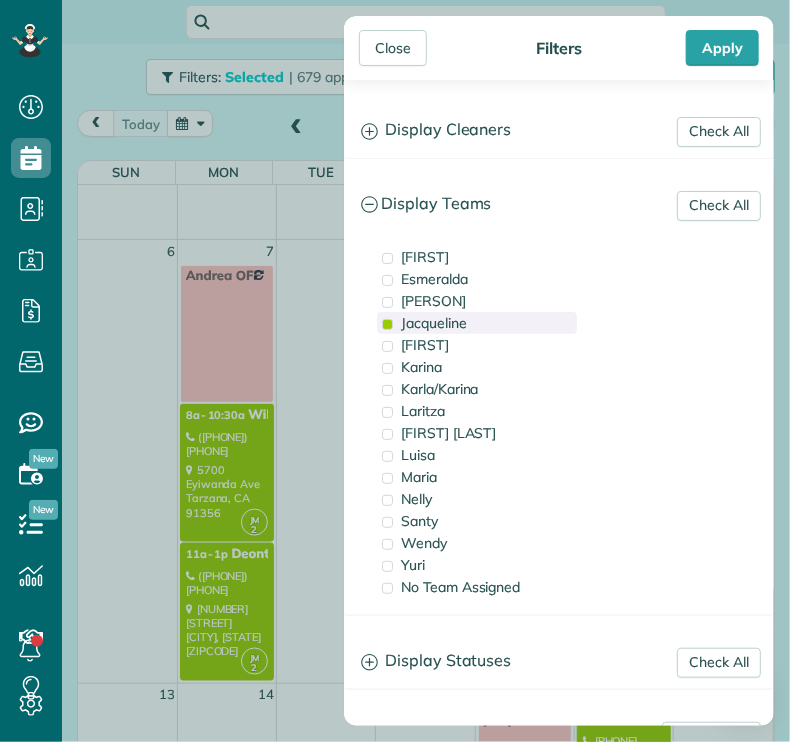 click on "Jacqueline" at bounding box center (434, 323) 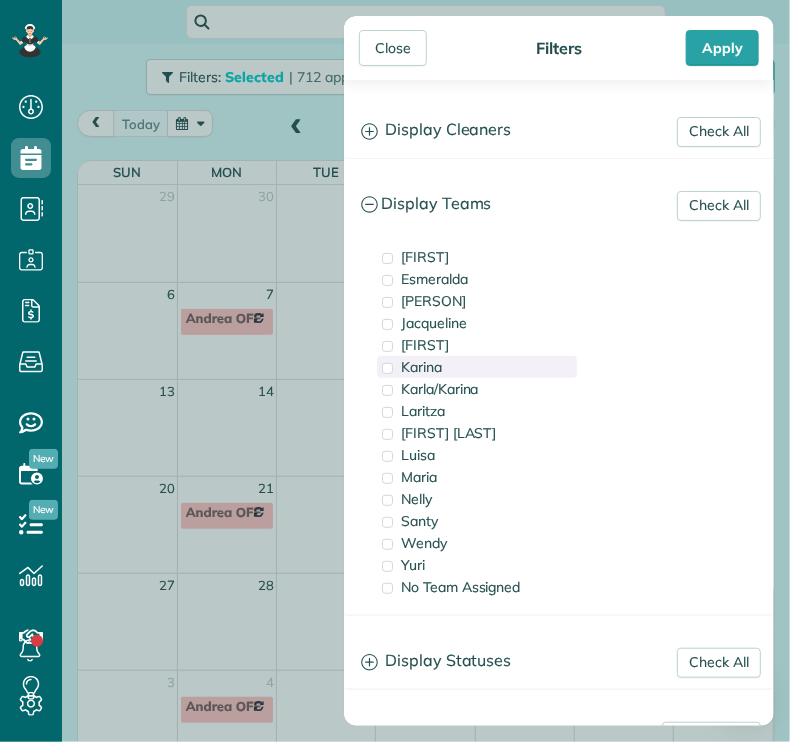 scroll, scrollTop: 0, scrollLeft: 0, axis: both 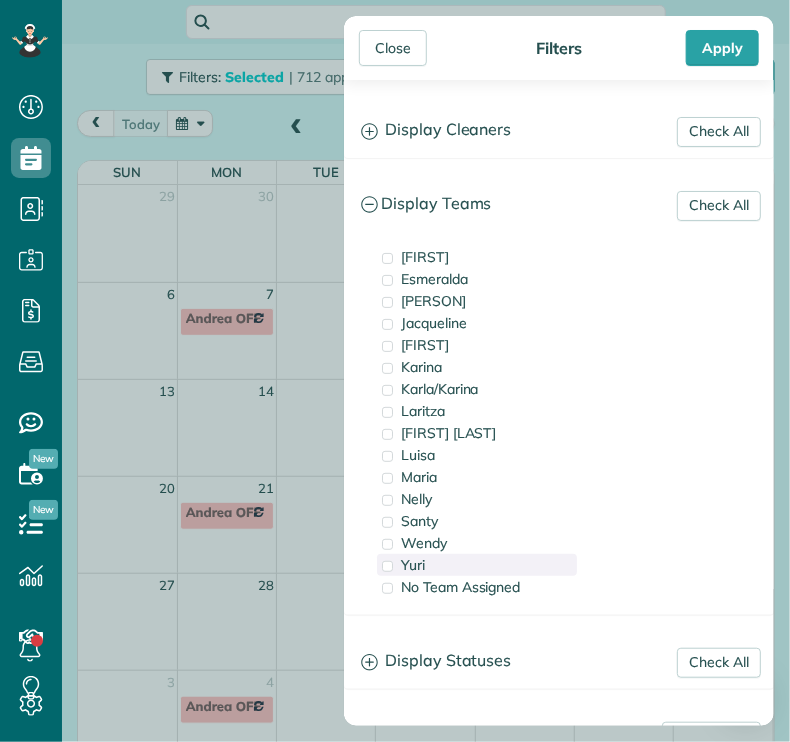 click on "Yuri" at bounding box center (477, 565) 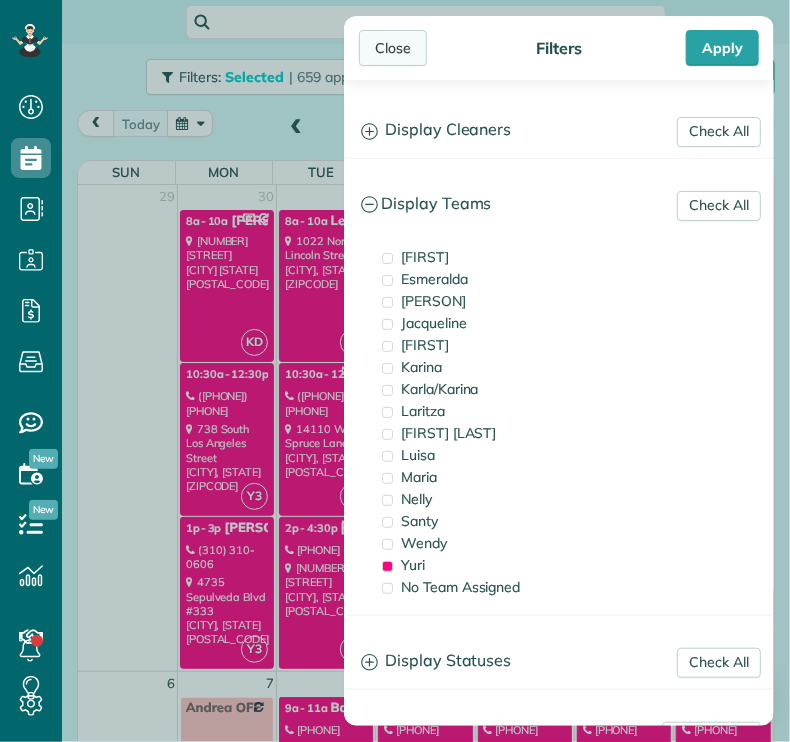 click on "Close" at bounding box center (393, 48) 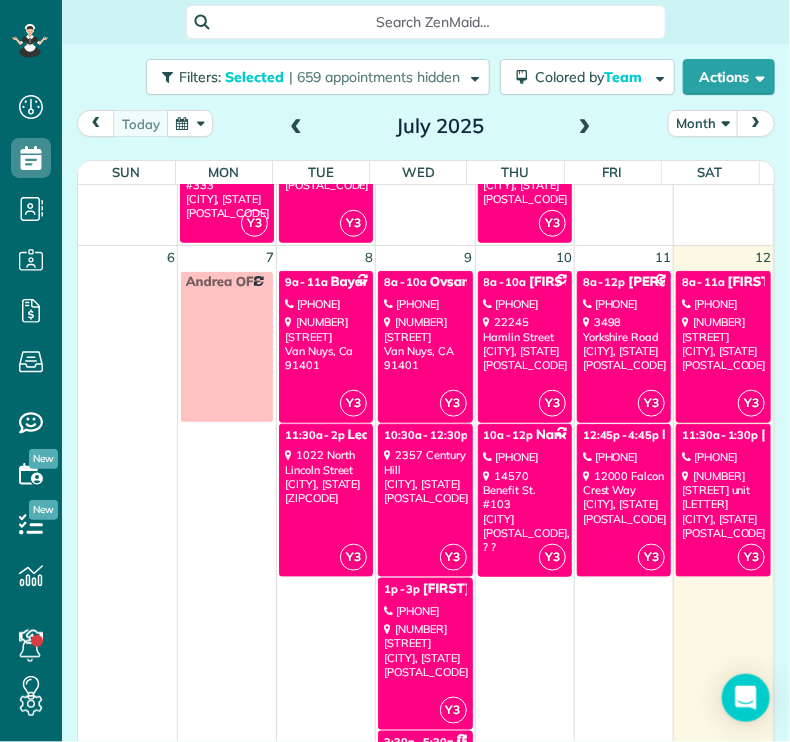 scroll, scrollTop: 435, scrollLeft: 0, axis: vertical 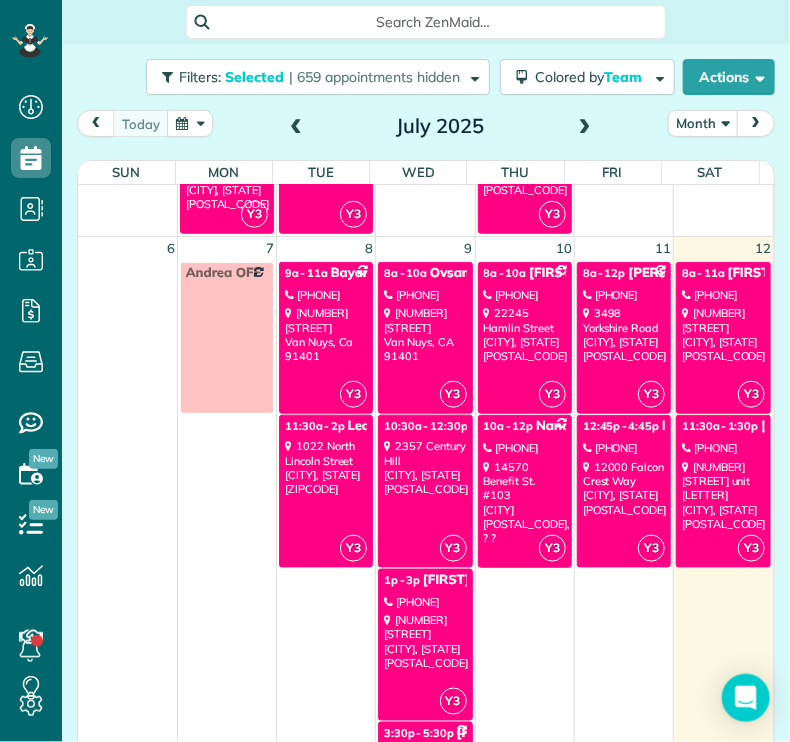 click on "[NUMBER] [STREET] [CITY], [STATE] [POSTAL_CODE]" at bounding box center [326, 467] 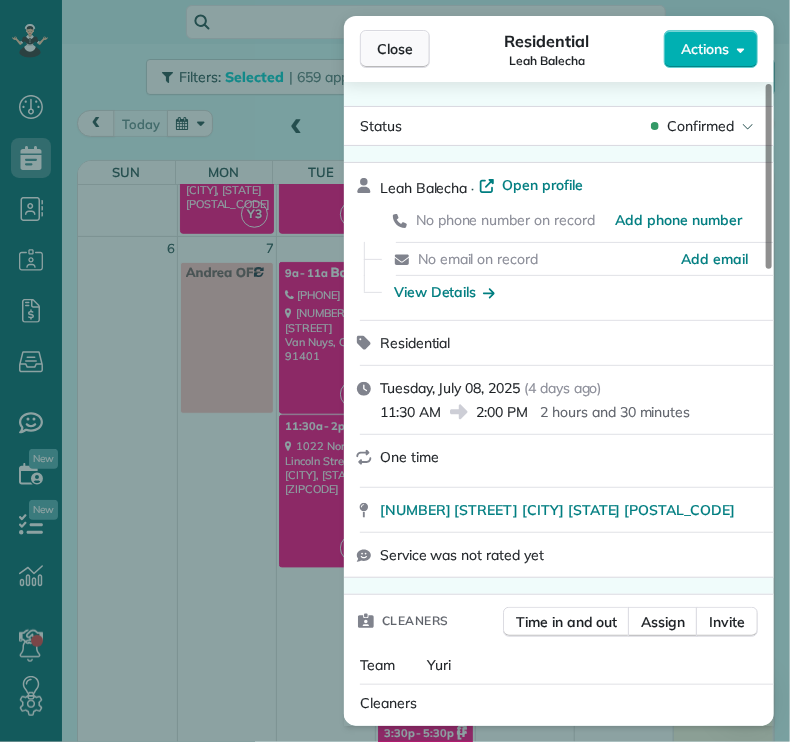 click on "Close" at bounding box center [395, 49] 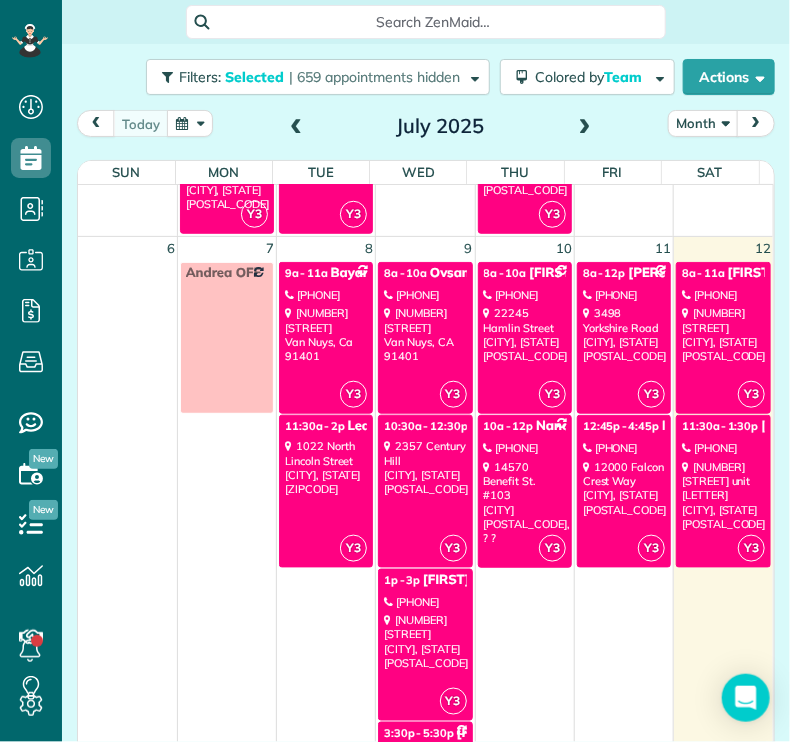 click on "[NUMBER] [STREET] [CITY], [STATE] [POSTAL_CODE]" at bounding box center [425, 334] 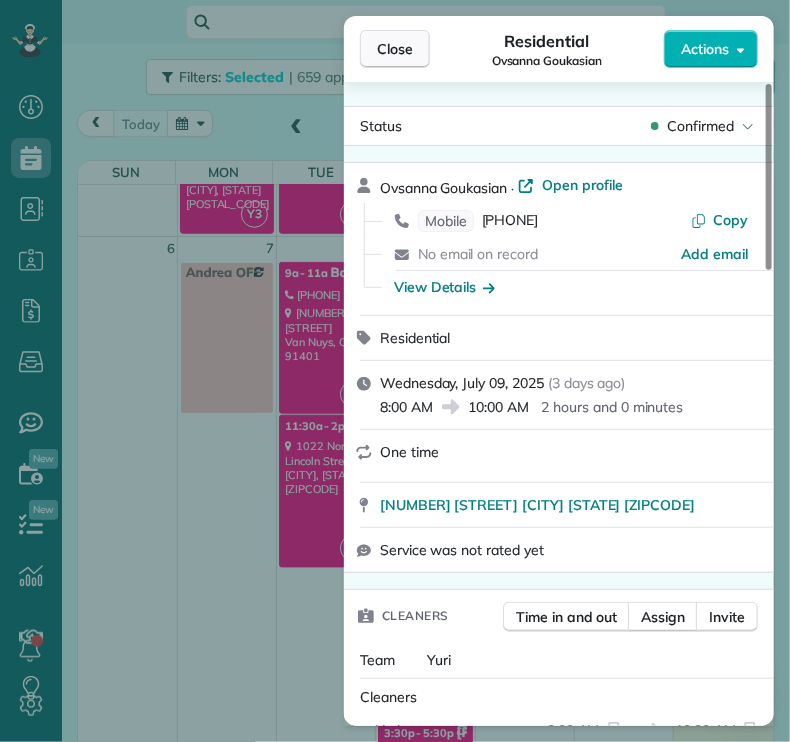 click on "Close" at bounding box center [395, 49] 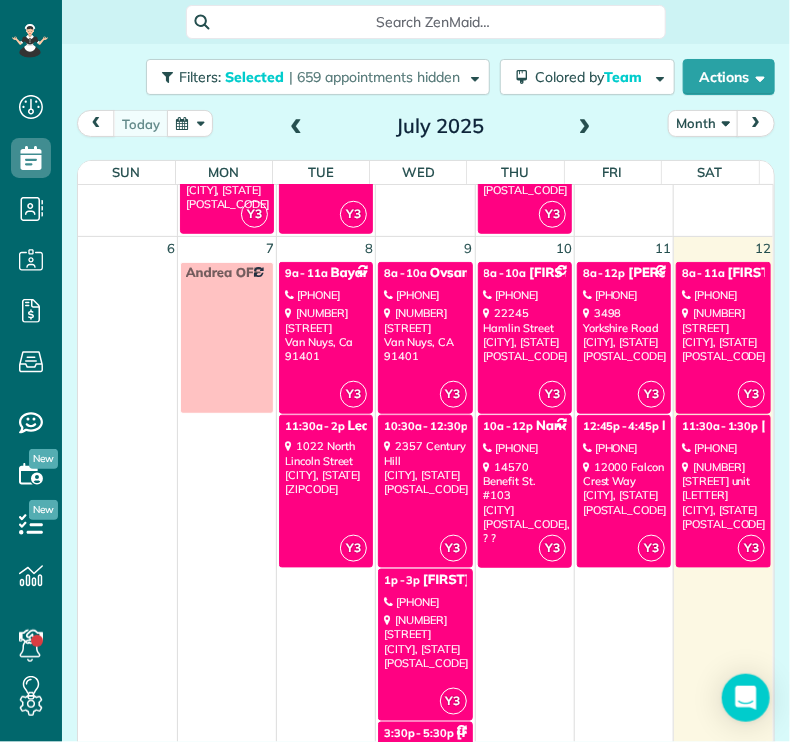 click on "[NUMBER] [STREET] [CITY], [STATE] [POSTAL_CODE]" at bounding box center (425, 467) 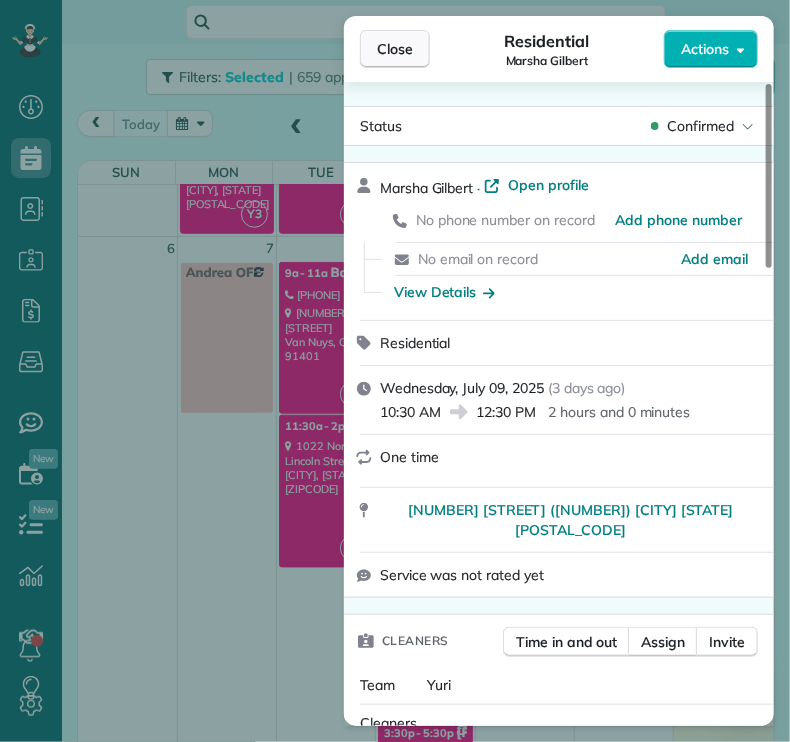 click on "Close" at bounding box center [395, 49] 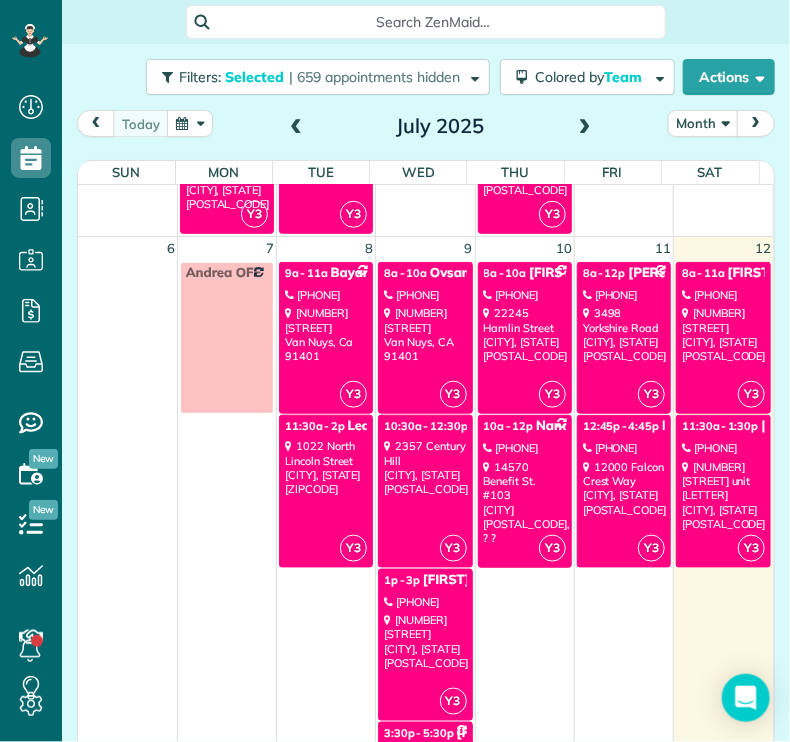 click on "[PHONE]" at bounding box center (425, 602) 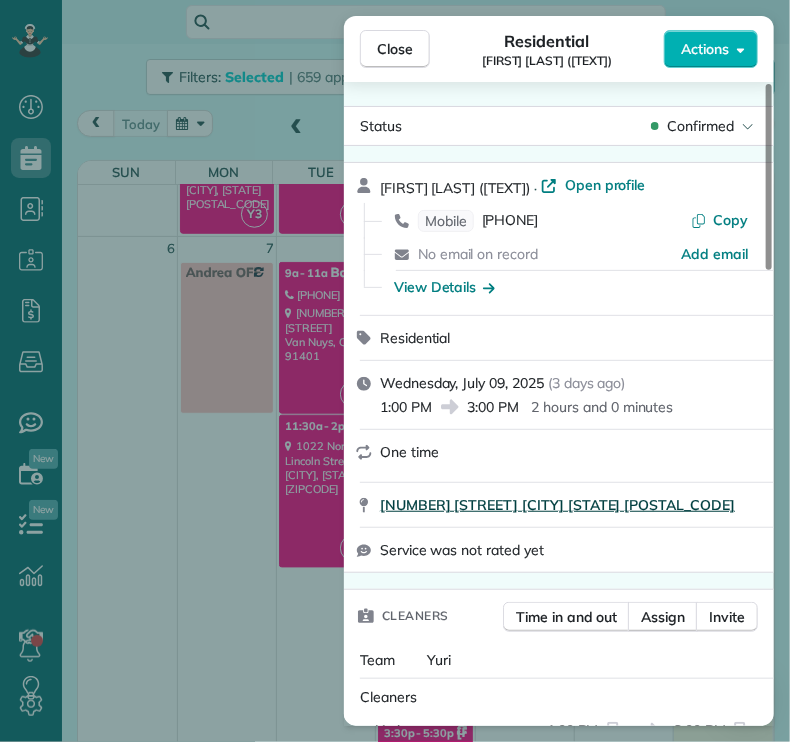 click on "[NUMBER] [STREET] [CITY] [STATE] [POSTAL_CODE]" at bounding box center [557, 505] 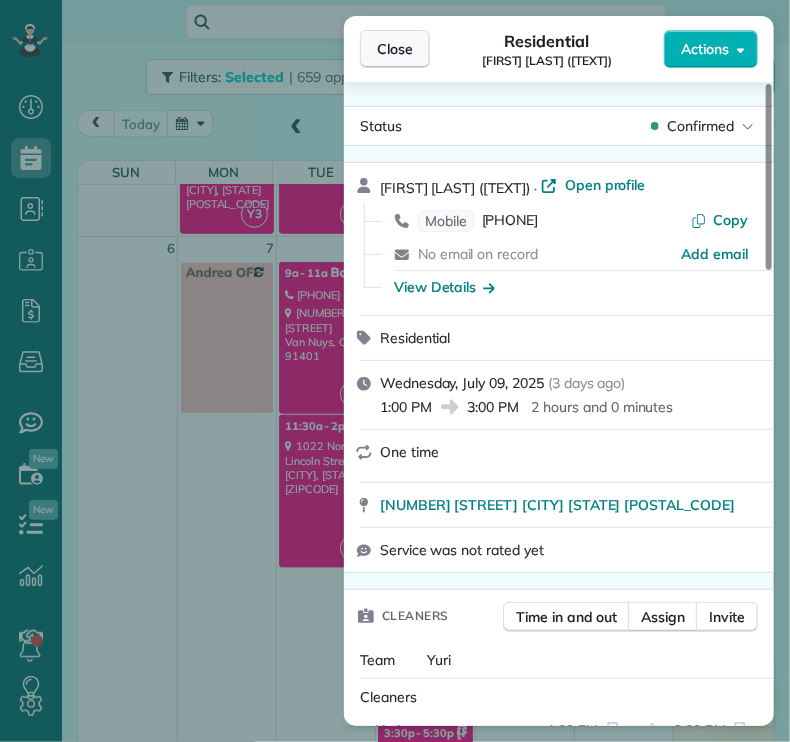 click on "Close" at bounding box center (395, 49) 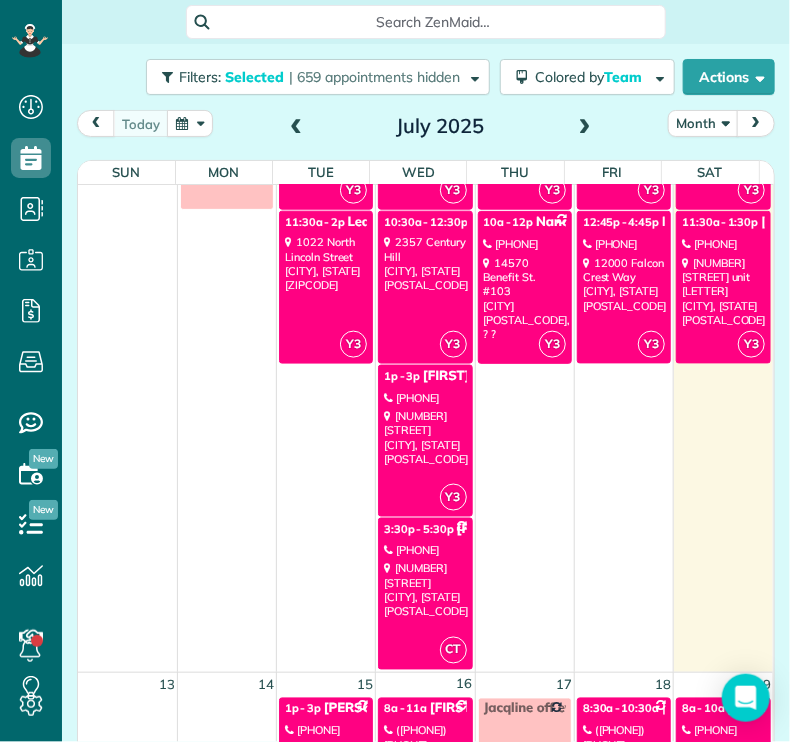 scroll, scrollTop: 658, scrollLeft: 0, axis: vertical 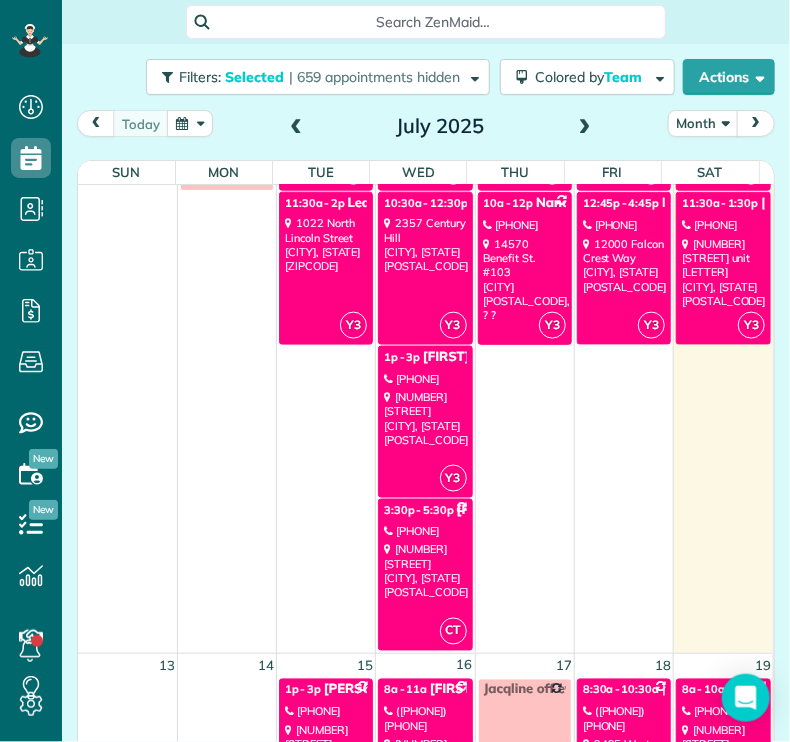 click on "[NUMBER] [STREET] [CITY], [STATE] [ZIPCODE]" at bounding box center (425, 571) 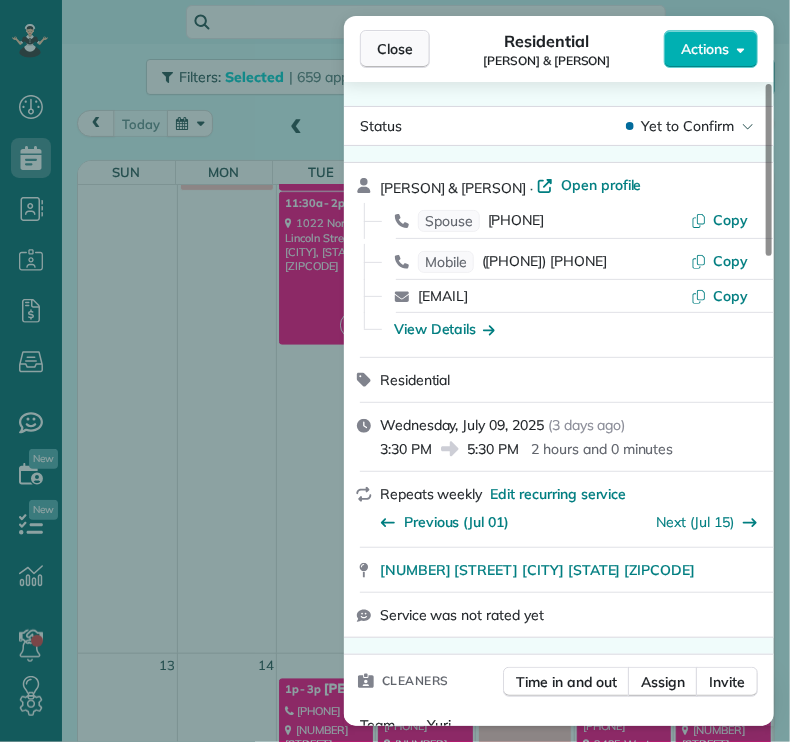 drag, startPoint x: 397, startPoint y: 51, endPoint x: 384, endPoint y: 47, distance: 13.601471 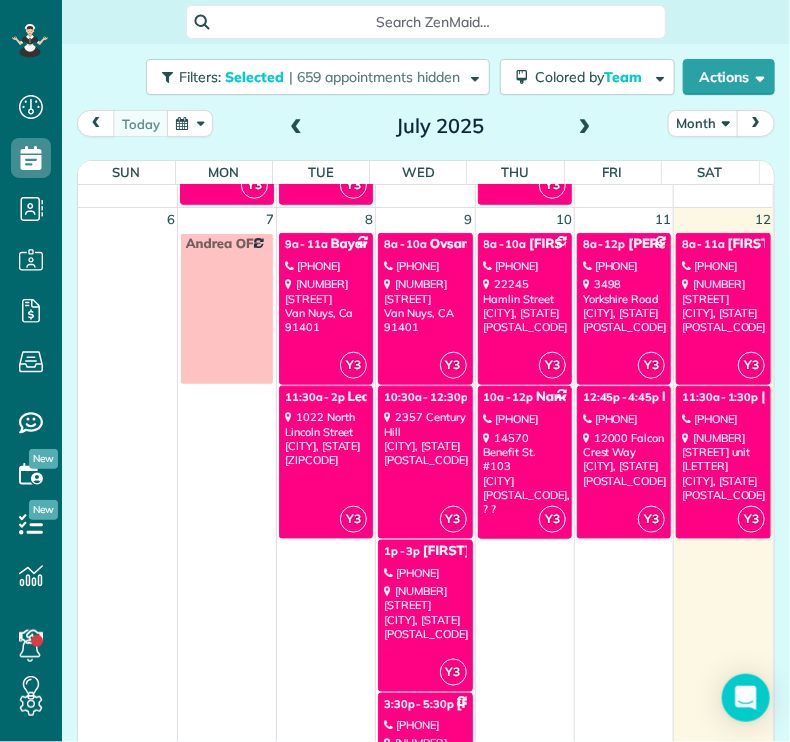 scroll, scrollTop: 471, scrollLeft: 0, axis: vertical 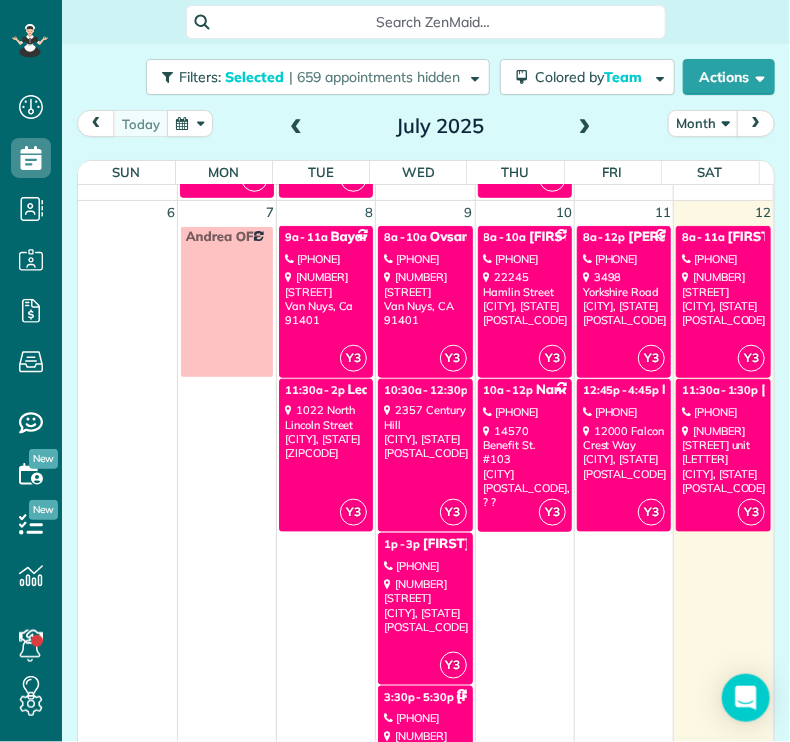 click on "[NUMBER] [STREET] unit [UNIT] [CITY], [STATE] [POSTAL_CODE]" at bounding box center (723, 459) 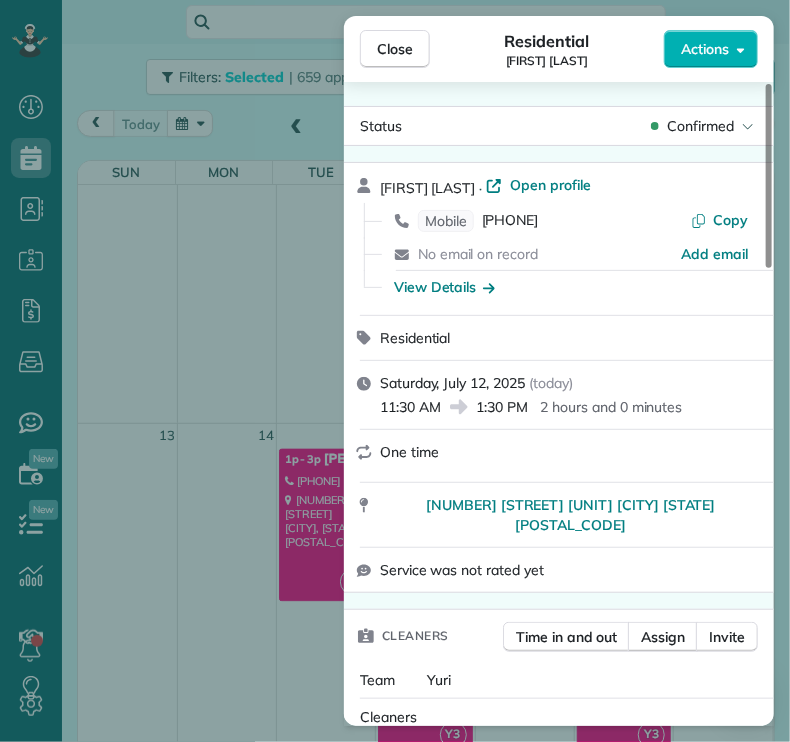 scroll, scrollTop: 980, scrollLeft: 0, axis: vertical 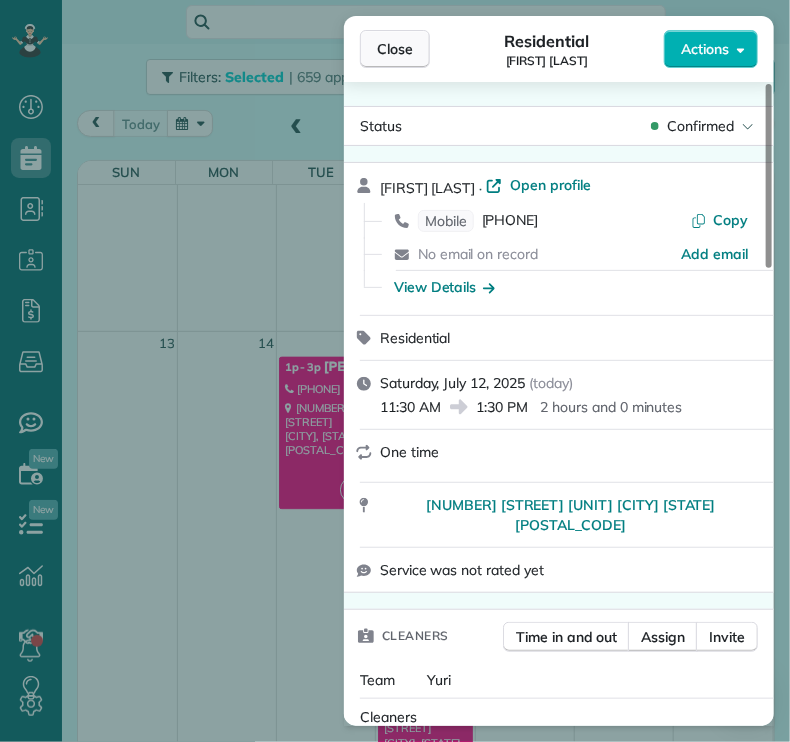 drag, startPoint x: 393, startPoint y: 54, endPoint x: 401, endPoint y: 61, distance: 10.630146 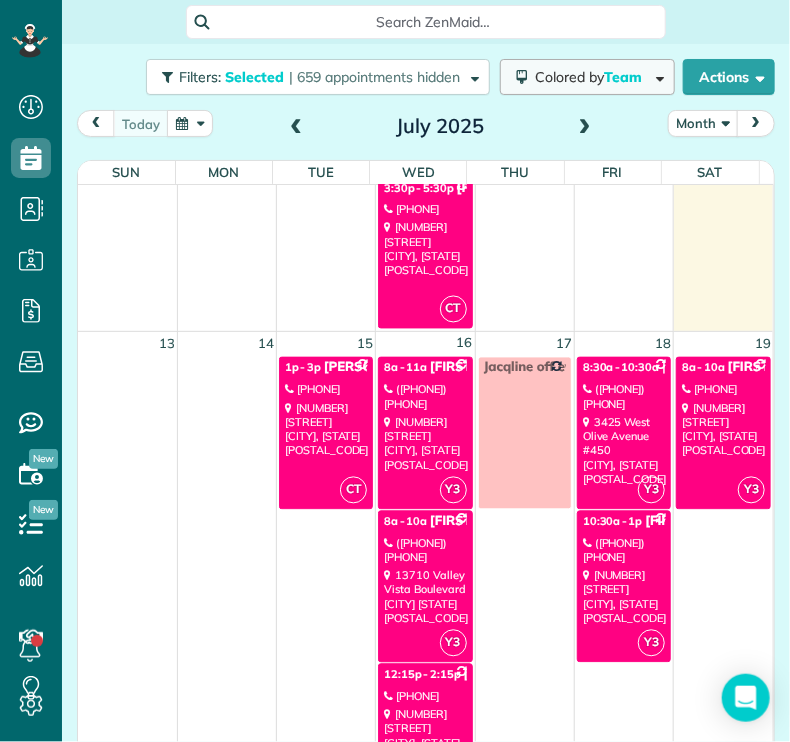 click on "Colored by  Team" at bounding box center [592, 77] 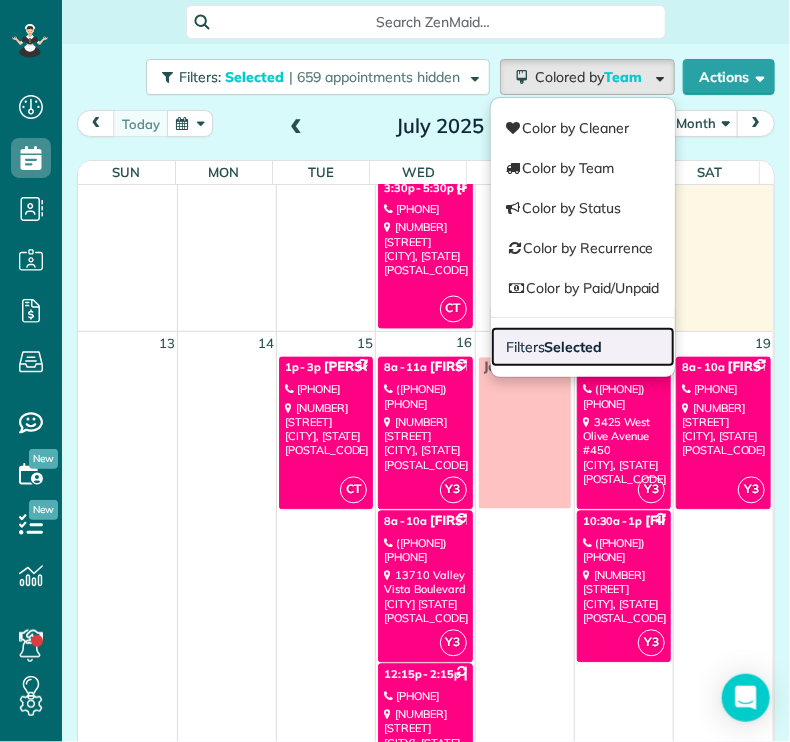 click on "Selected" at bounding box center (574, 347) 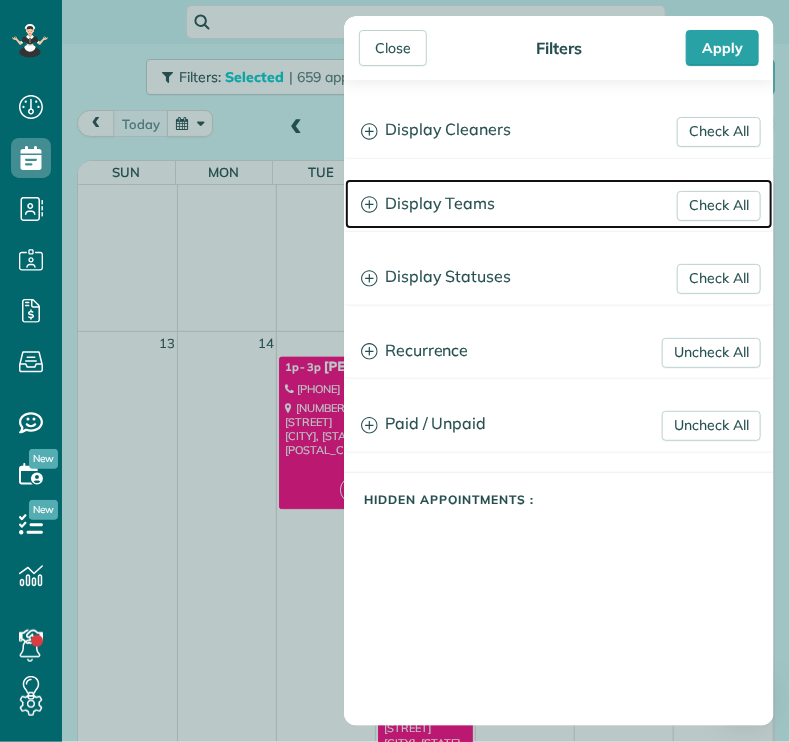 click on "Display Teams" at bounding box center [559, 204] 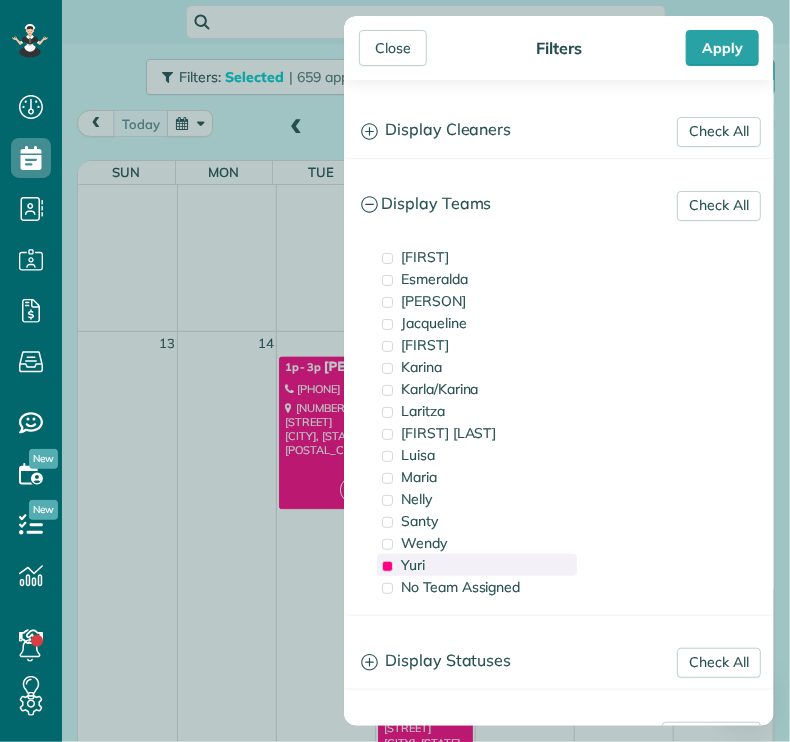 click on "Yuri" at bounding box center (477, 565) 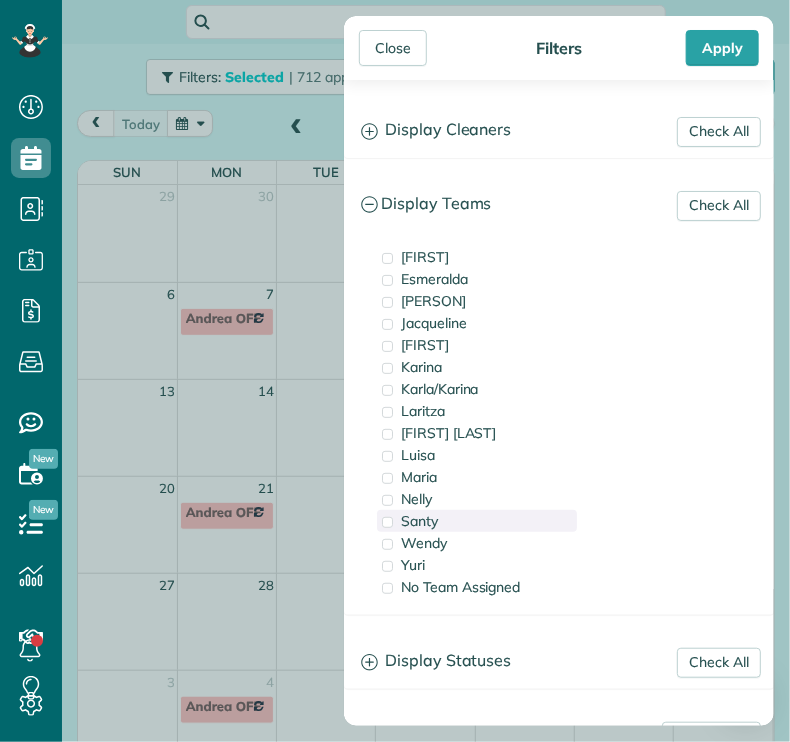 scroll, scrollTop: 0, scrollLeft: 0, axis: both 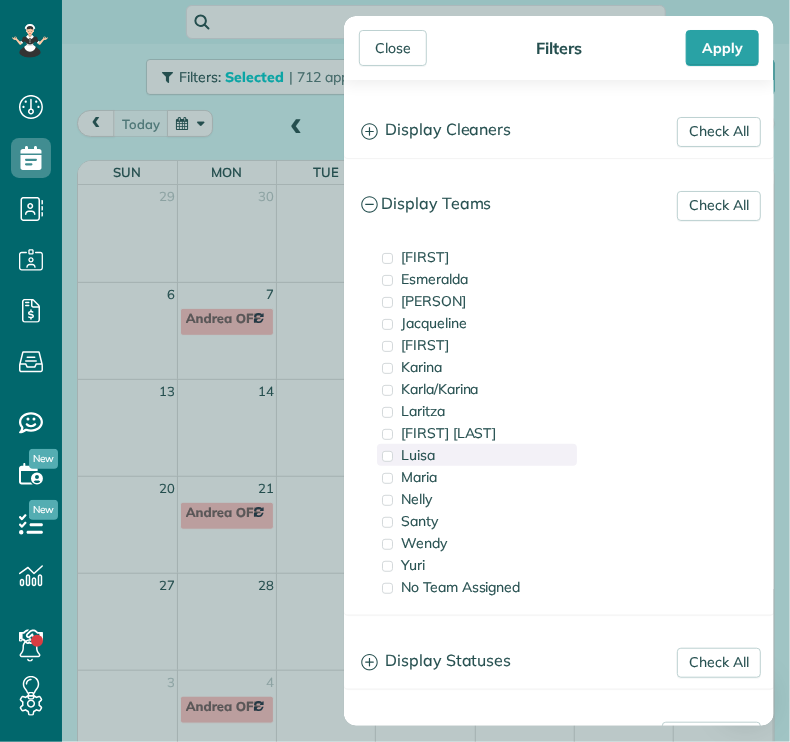 click on "Luisa" at bounding box center [418, 455] 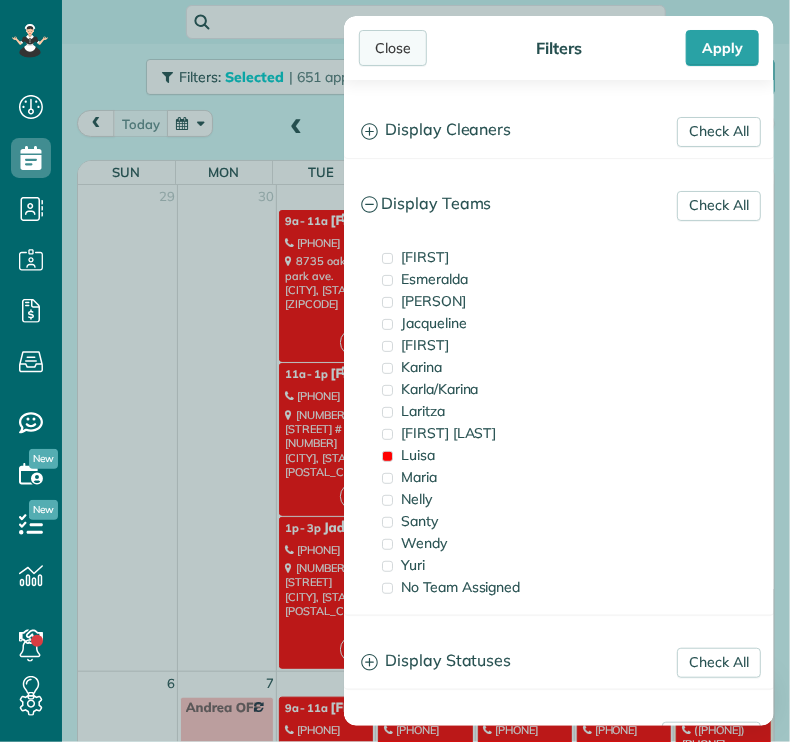 click on "Close" at bounding box center (393, 48) 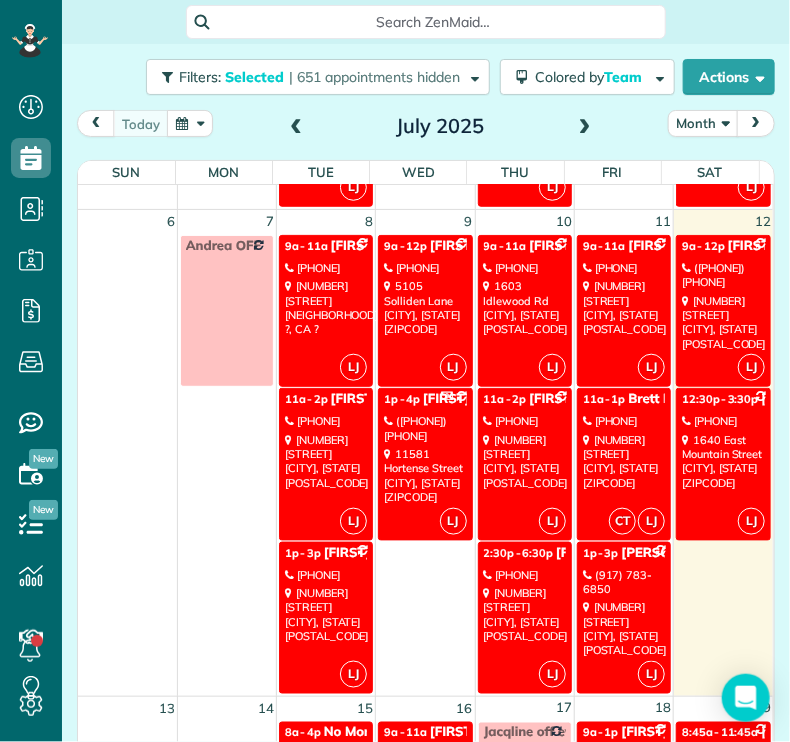 scroll, scrollTop: 461, scrollLeft: 0, axis: vertical 